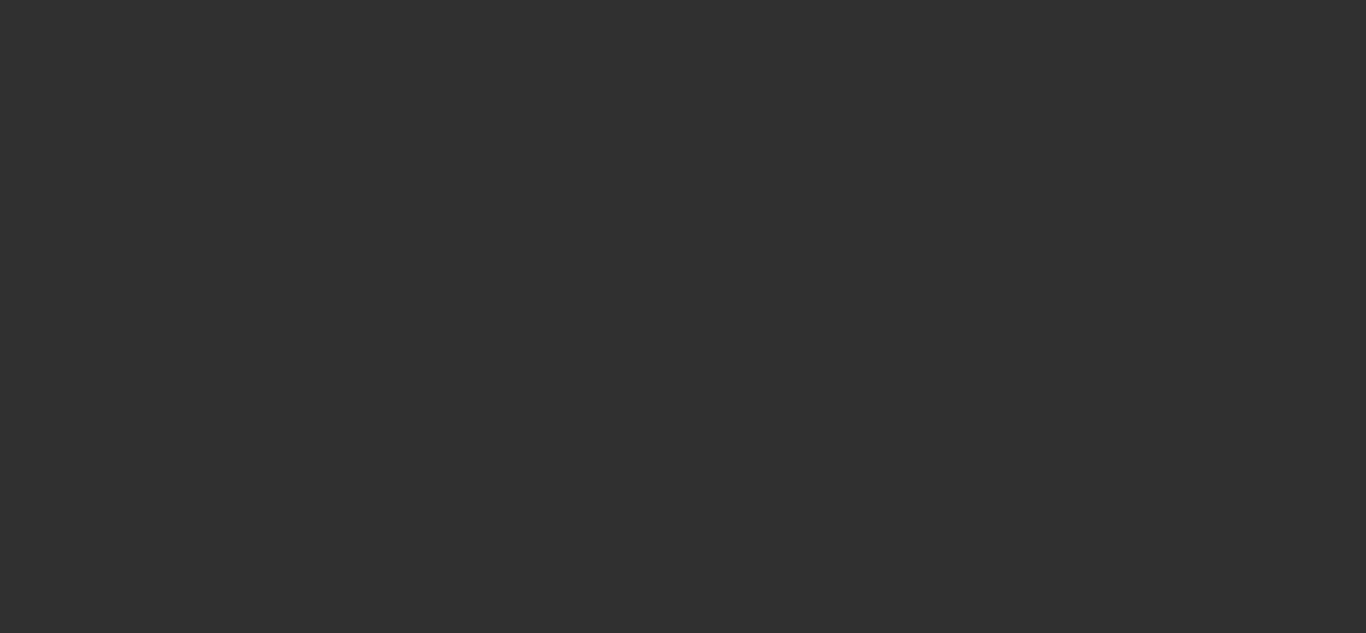 scroll, scrollTop: 0, scrollLeft: 0, axis: both 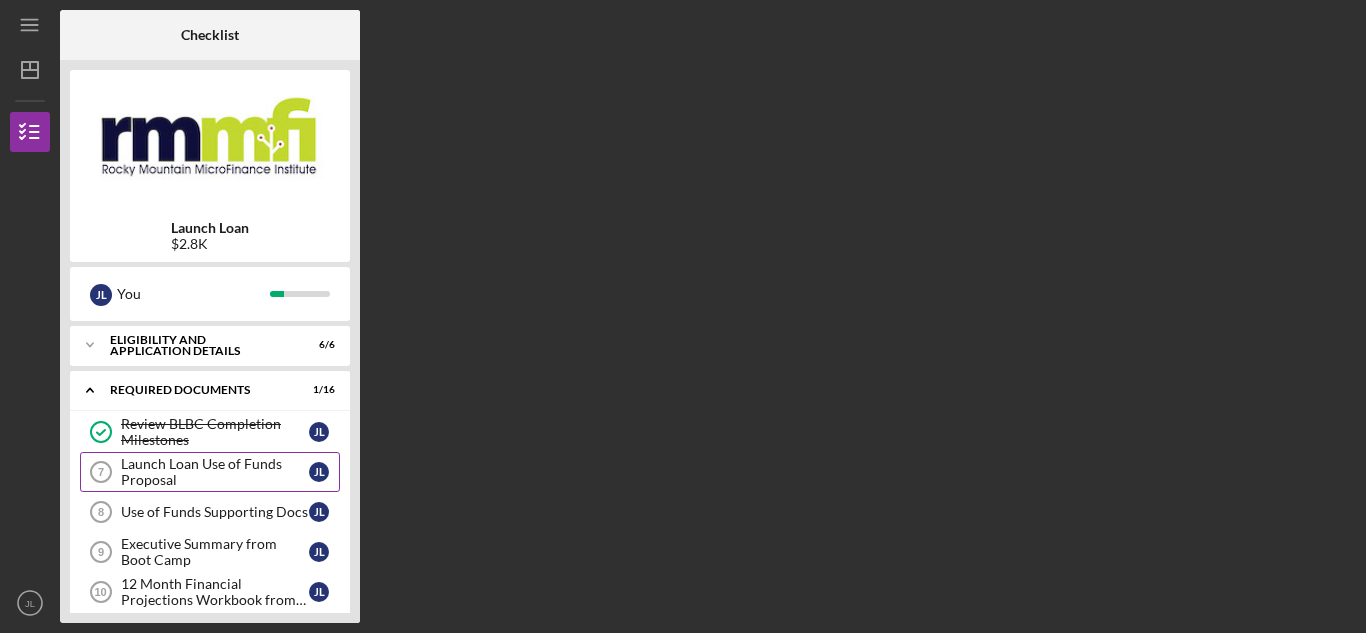 drag, startPoint x: 339, startPoint y: 423, endPoint x: 335, endPoint y: 462, distance: 39.20459 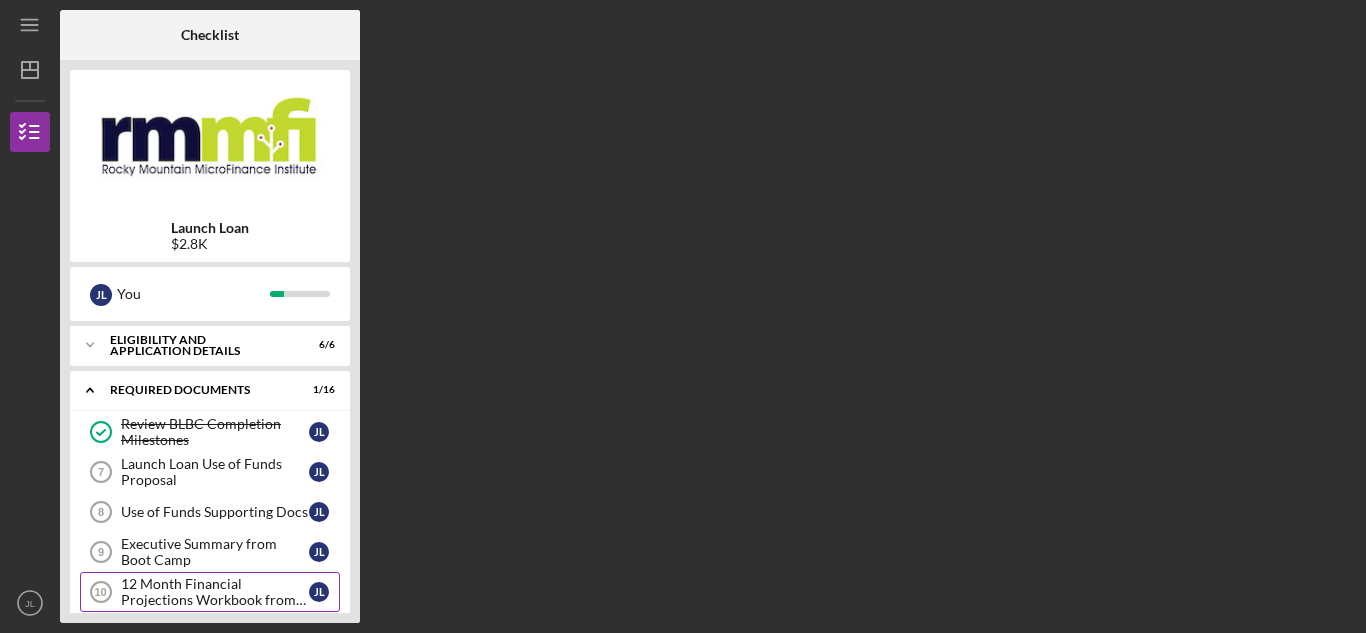 click on "12 Month Financial Projections Workbook from Boot Camp 10 12 Month Financial Projections Workbook from Boot Camp J L" at bounding box center (210, 592) 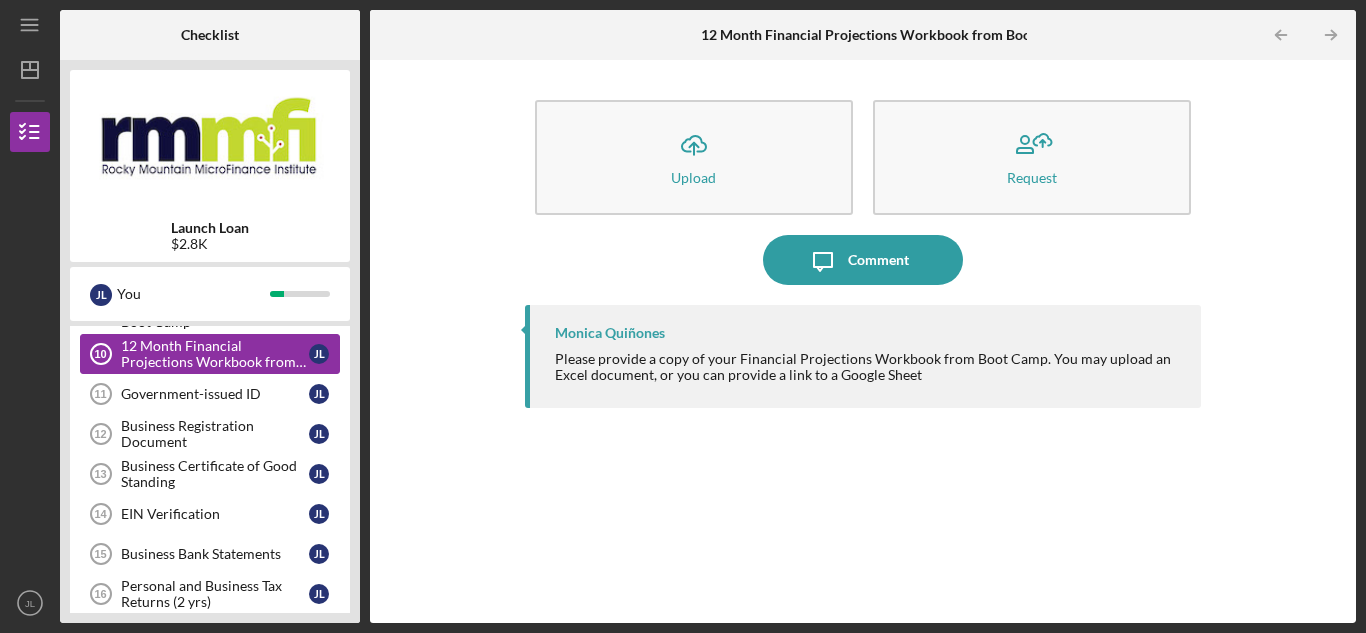 scroll, scrollTop: 240, scrollLeft: 0, axis: vertical 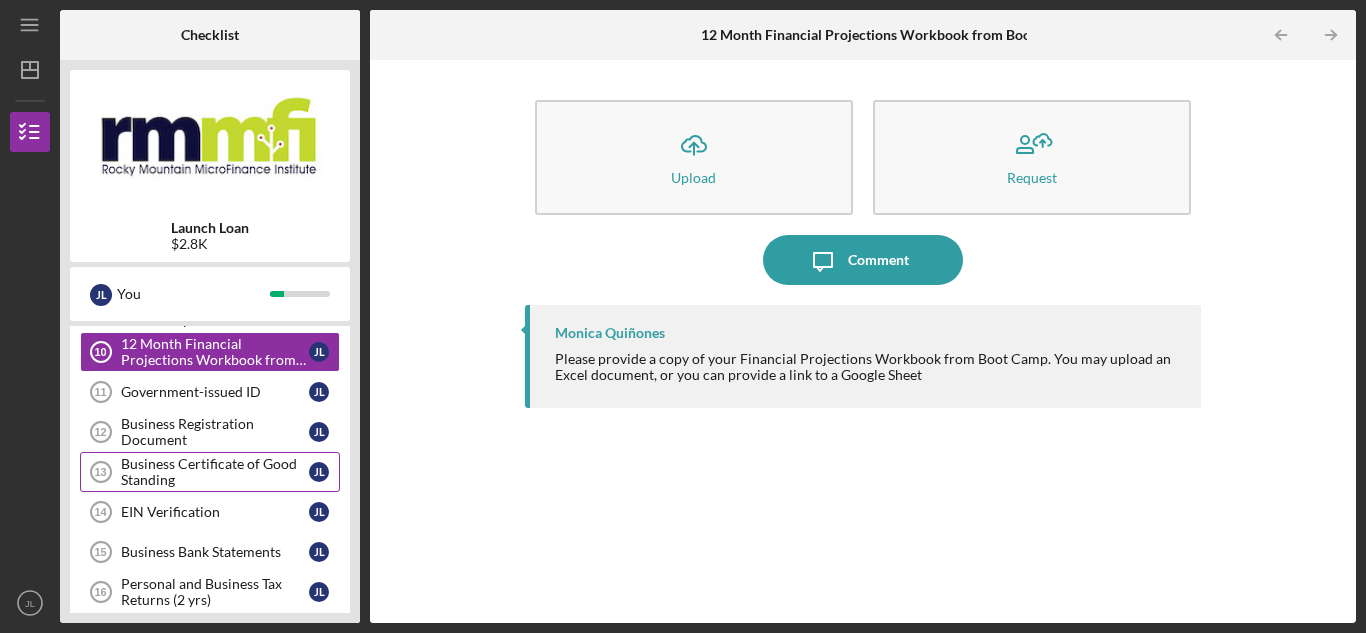 click on "Business Certificate of Good Standing" at bounding box center (215, 472) 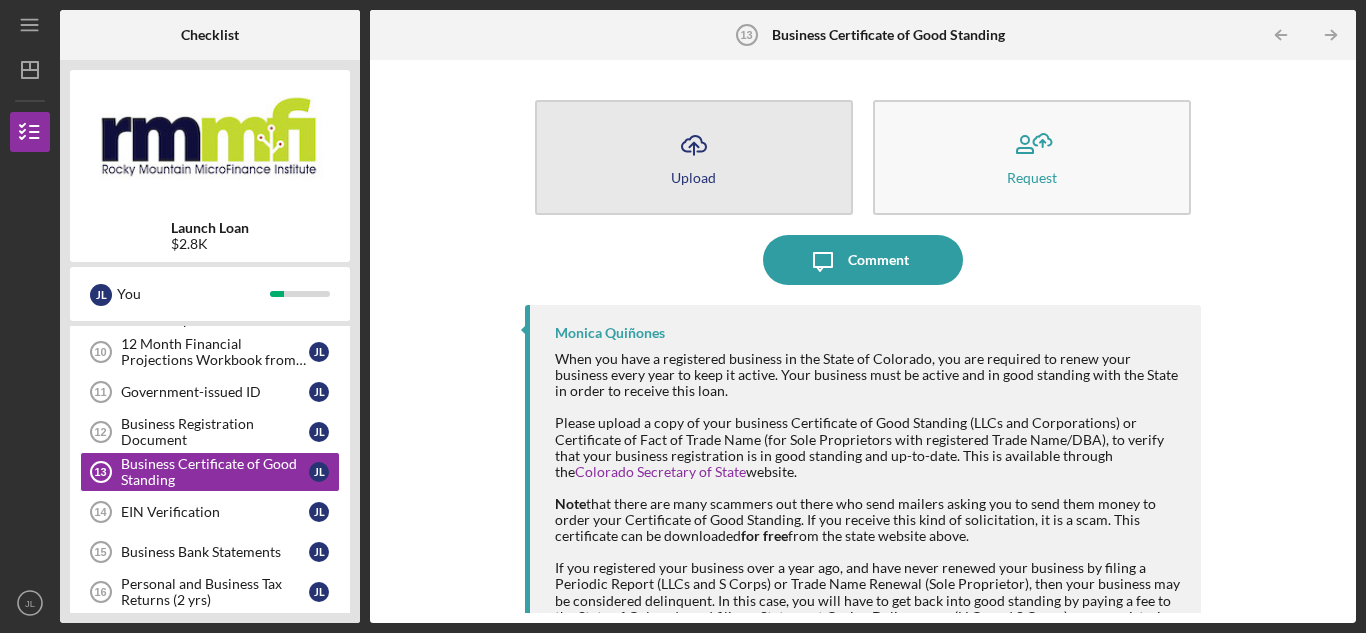 click on "Icon/Upload Upload" at bounding box center [694, 157] 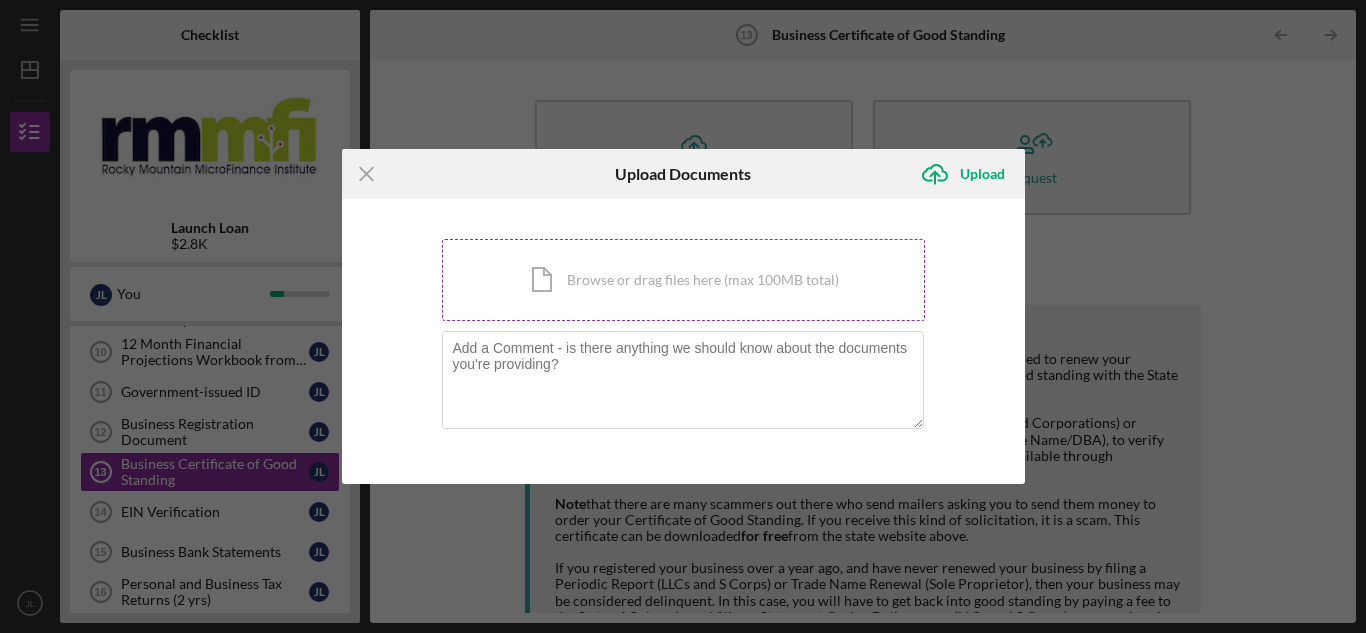click on "Icon/Document Browse or drag files here (max 100MB total) Tap to choose files or take a photo" at bounding box center (683, 280) 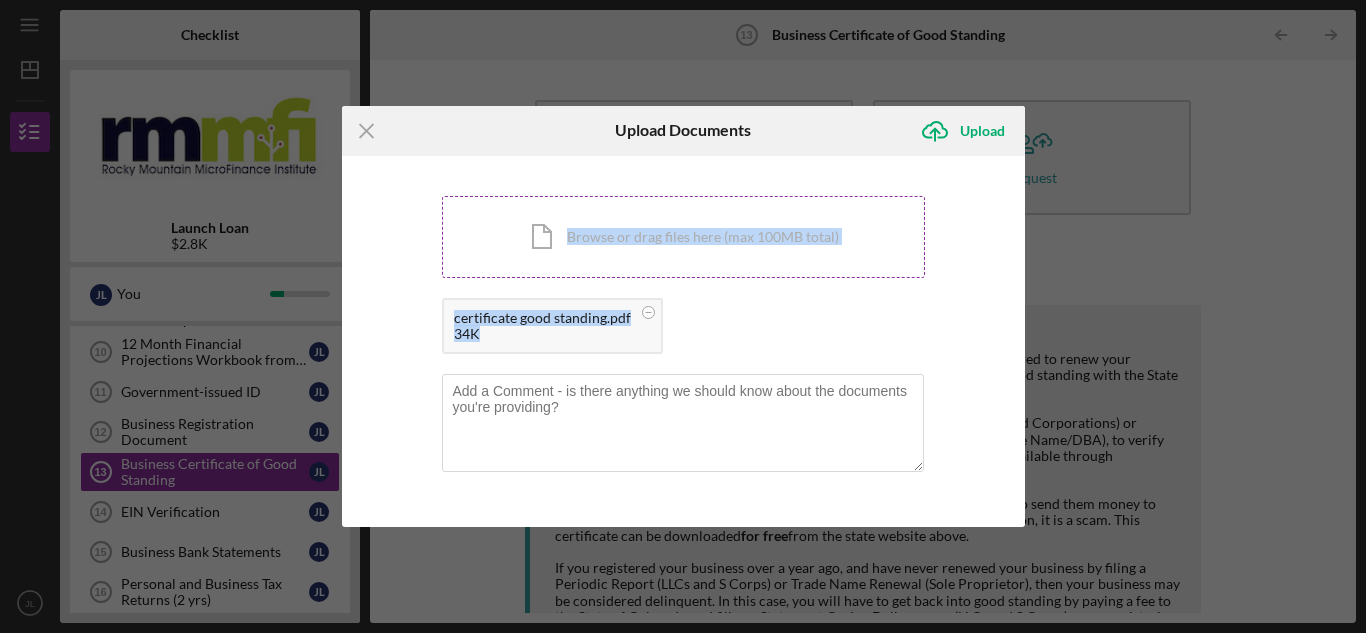 drag, startPoint x: 535, startPoint y: 329, endPoint x: 554, endPoint y: 259, distance: 72.53275 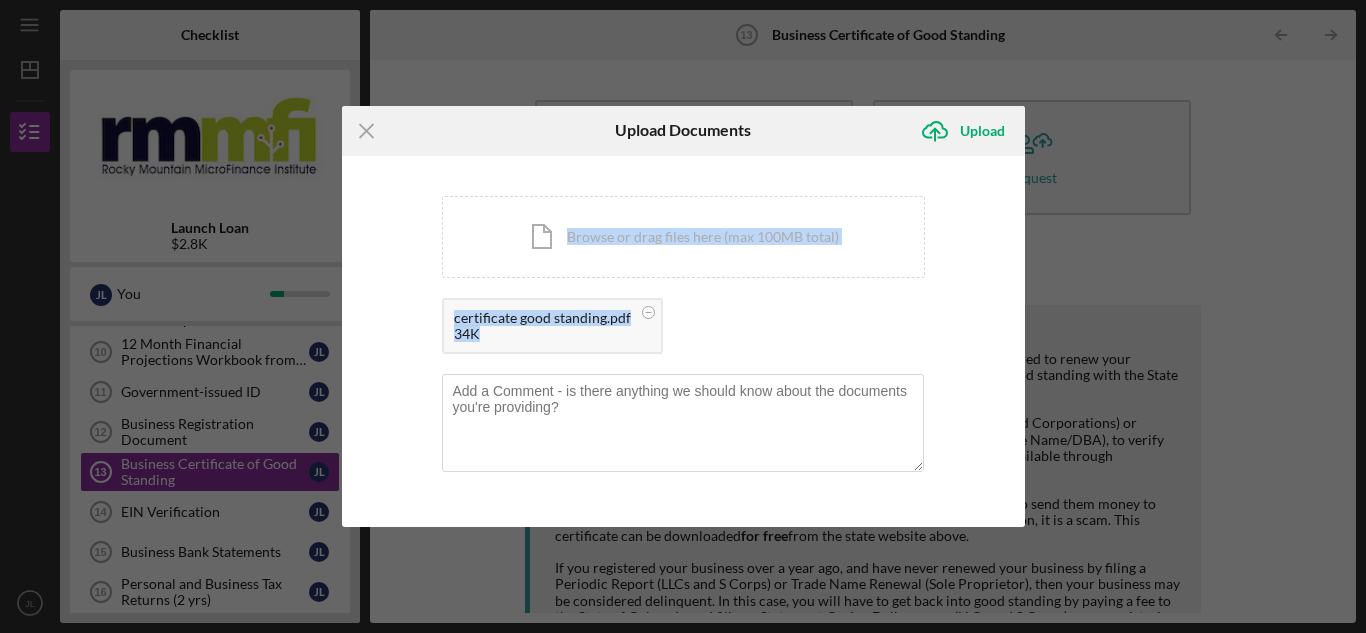 click on "certificate good standing.pdf 34K" at bounding box center (683, 331) 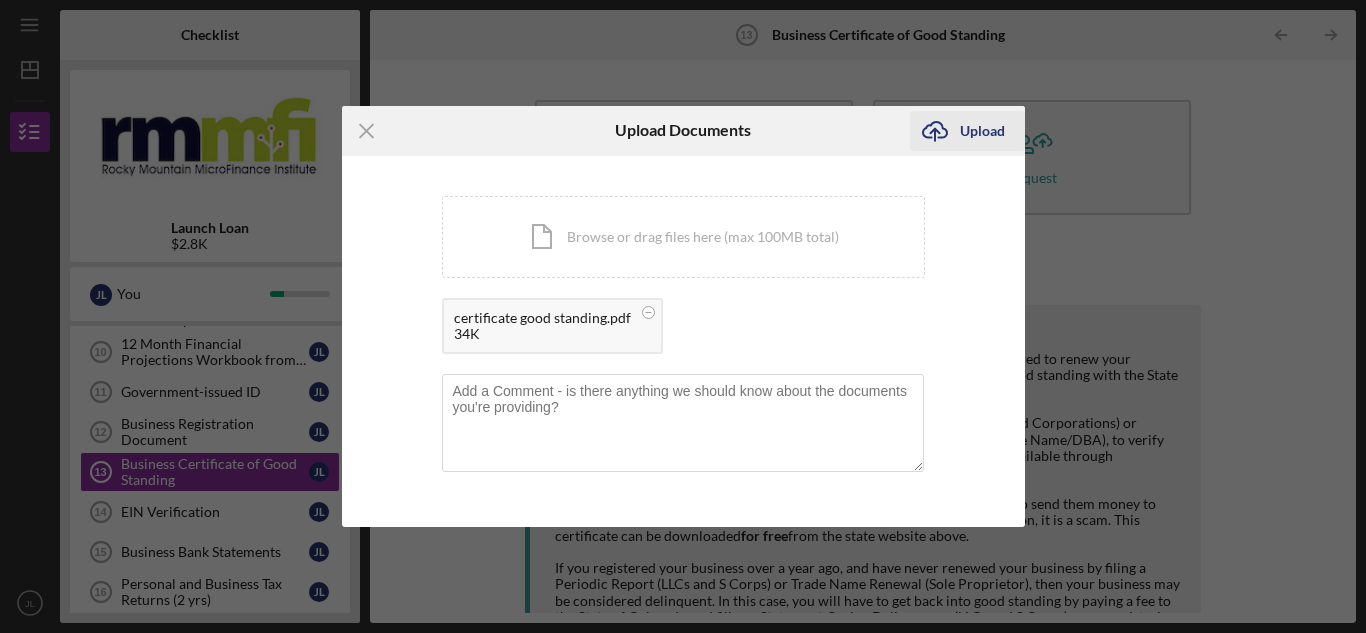 click on "Upload" at bounding box center [982, 131] 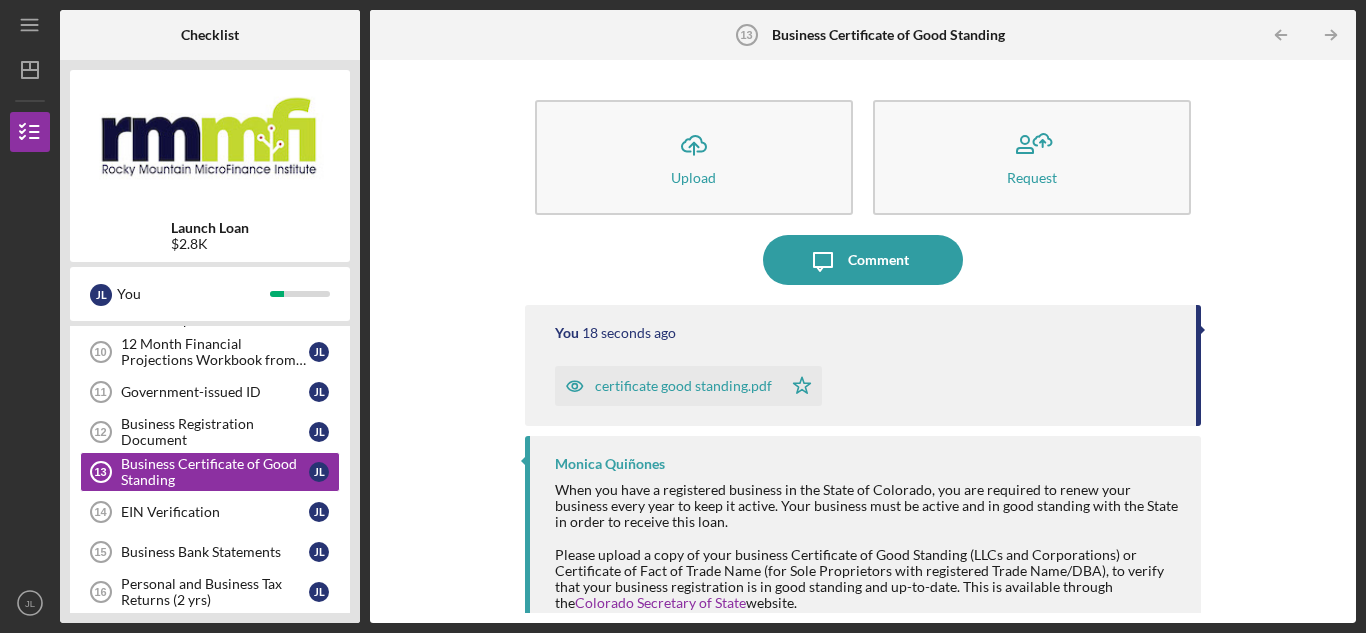 click on "[FIRST] [LAST]
When you have a registered business in the State of Colorado, you are required to renew your business every year to keep it active. Your business must be active and in good standing with the State in order to receive this loan.
Please upload a copy of your business Certificate of Good Standing (LLCs and Corporations) or Certificate of Fact of Trade Name (for Sole Proprietors with registered Trade Name/DBA), to verify that your business registration is in good standing and up-to-date. This is available through the  Colorado Secretary of State  website.
Note  that there are many scammers out there who send mailers asking you to send them money to order your Certificate of Good Standing. If you receive this kind of solicitation, it is a scam. This certificate can be downloaded  for free  from the state website above." at bounding box center [863, 632] 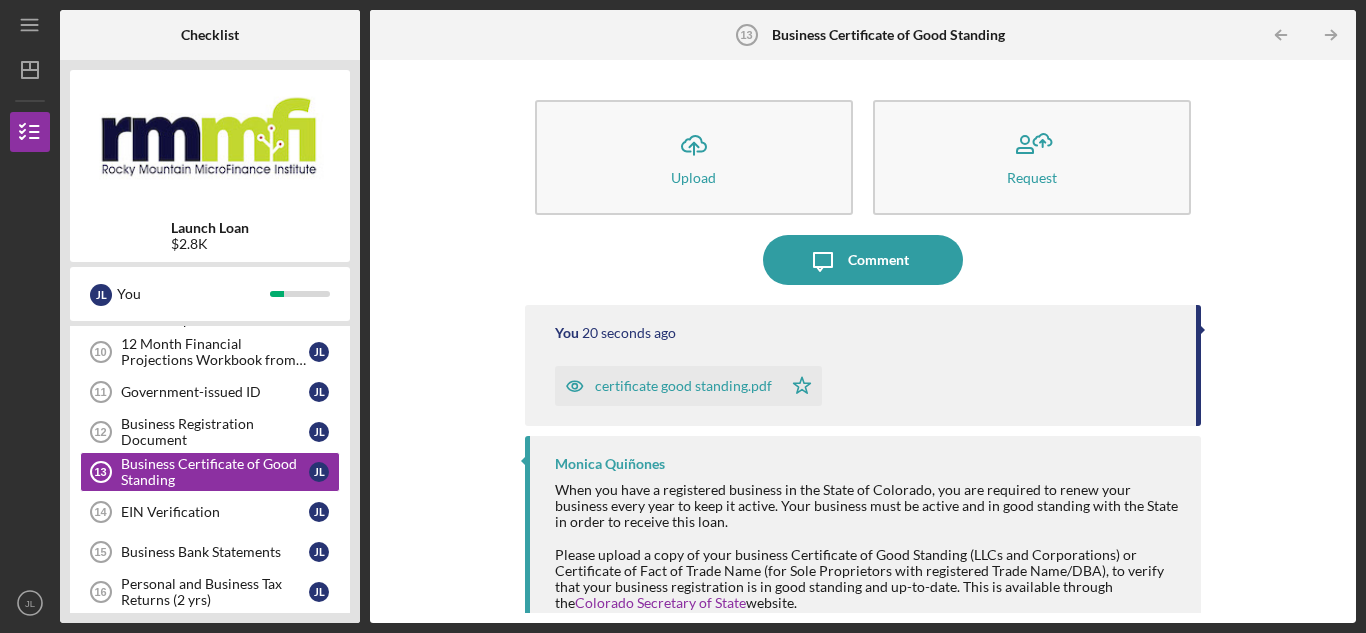 click on "certificate good standing.pdf" at bounding box center [668, 386] 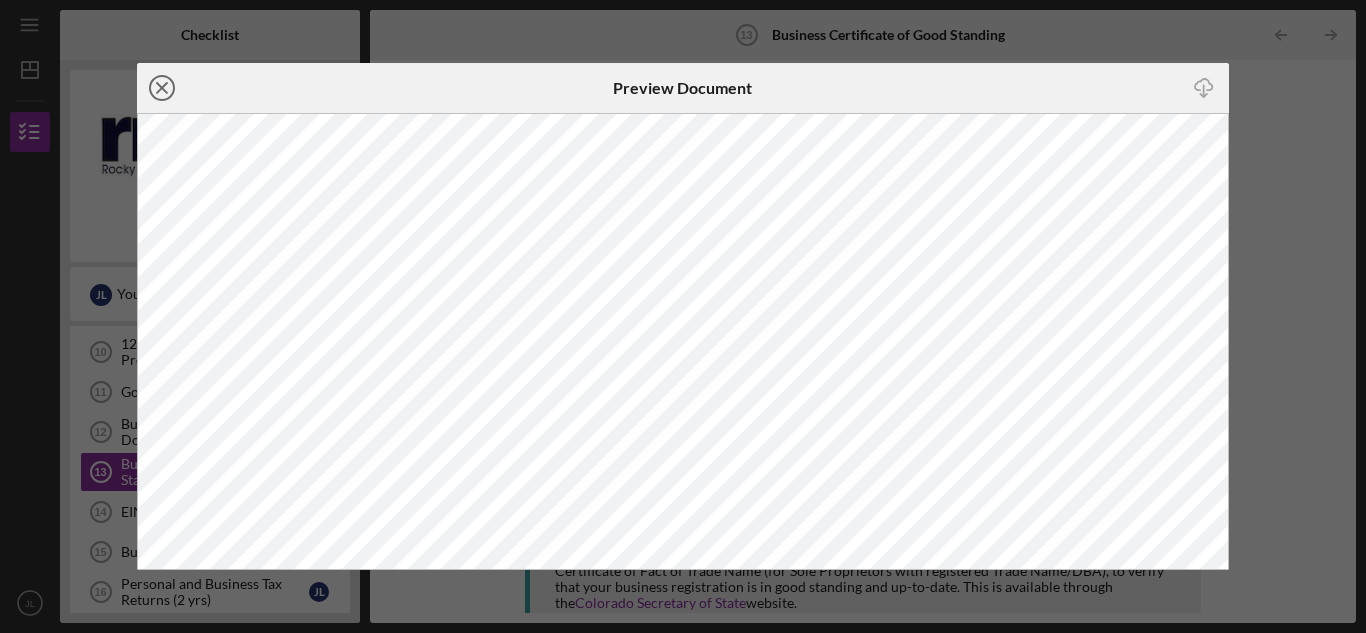 click on "Icon/Close" 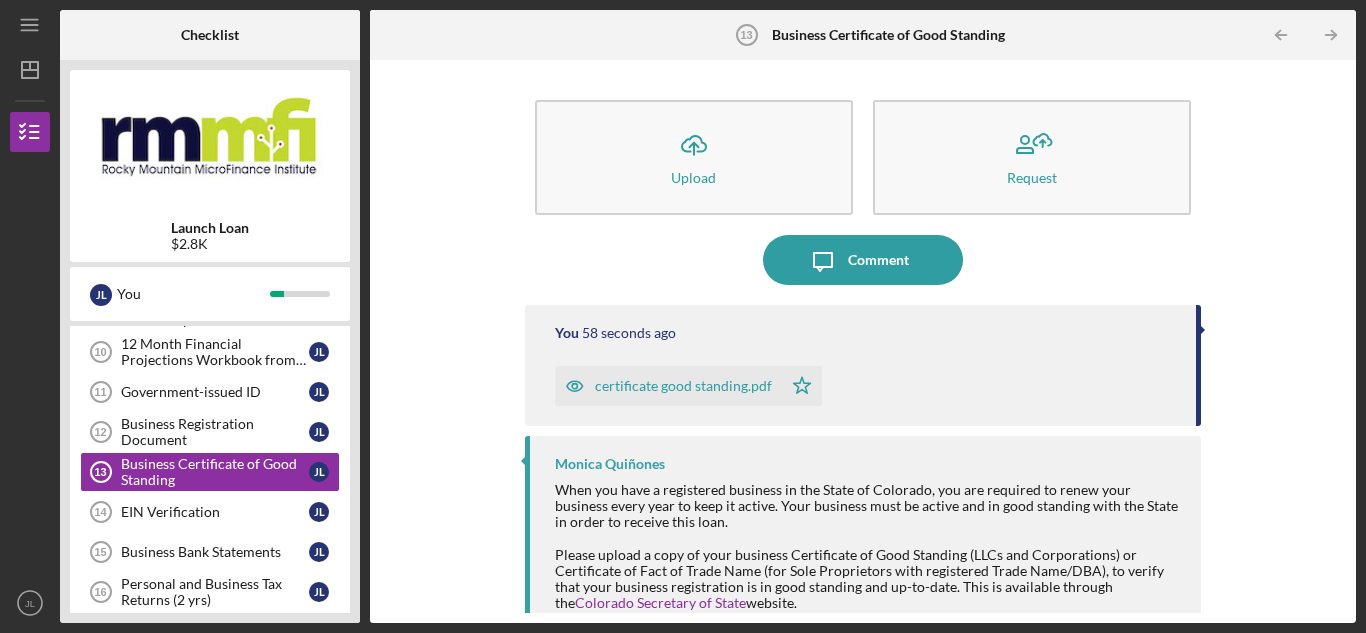 click at bounding box center [534, 35] 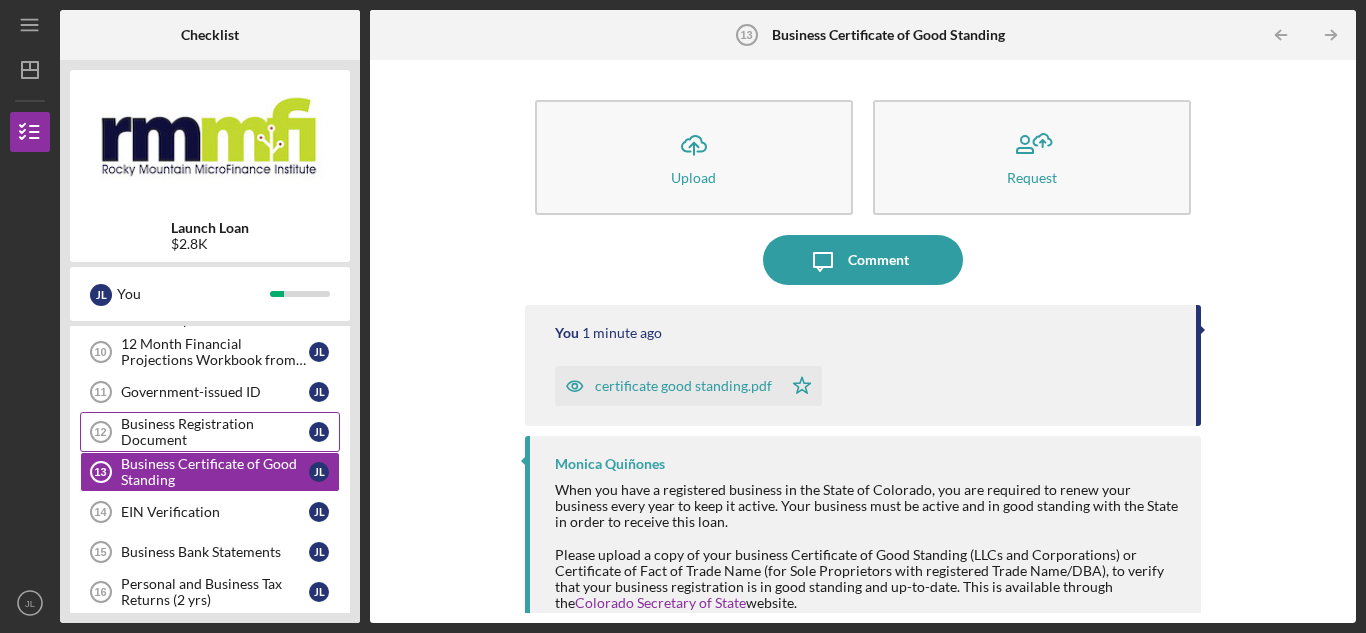 click on "Business Registration Document" at bounding box center (215, 432) 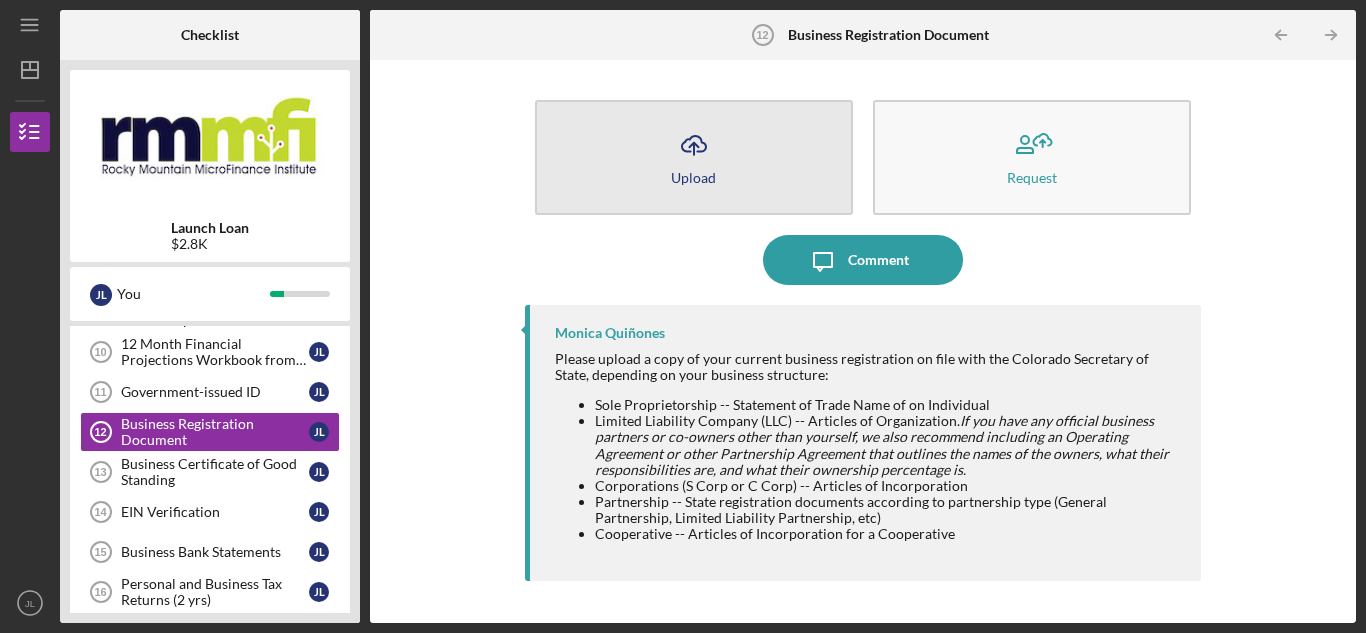 click on "Upload" at bounding box center [693, 177] 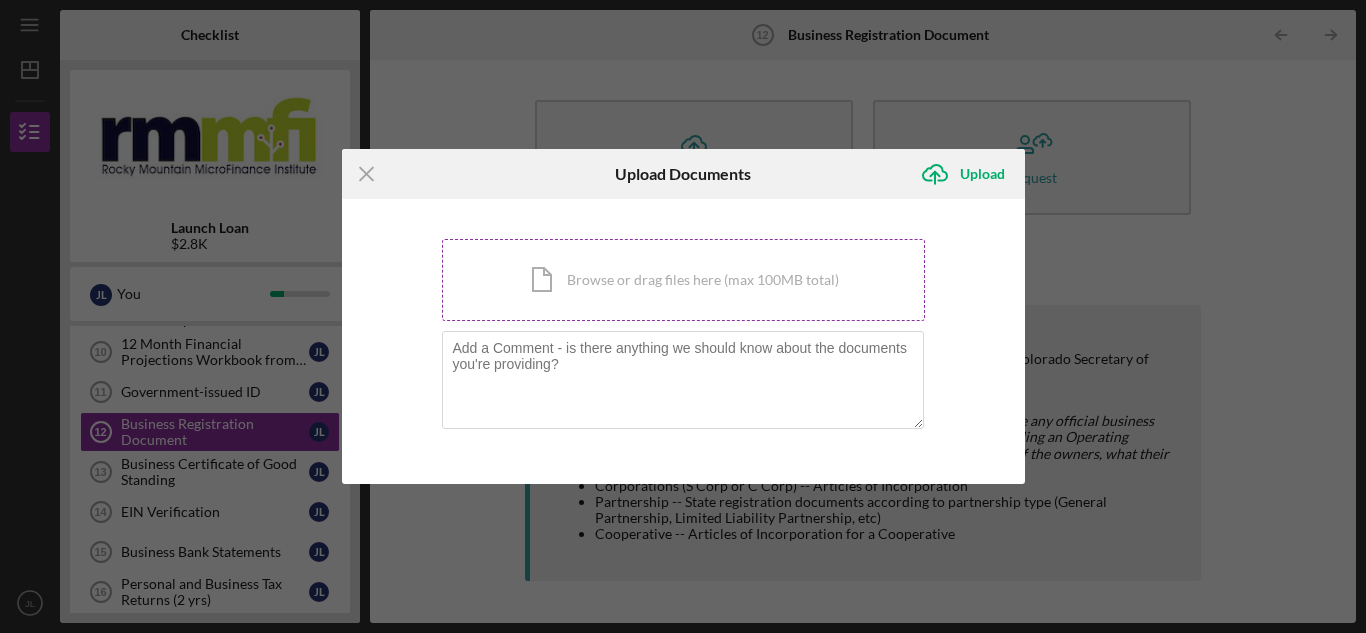 click on "Icon/Document Browse or drag files here (max 100MB total) Tap to choose files or take a photo" at bounding box center (683, 280) 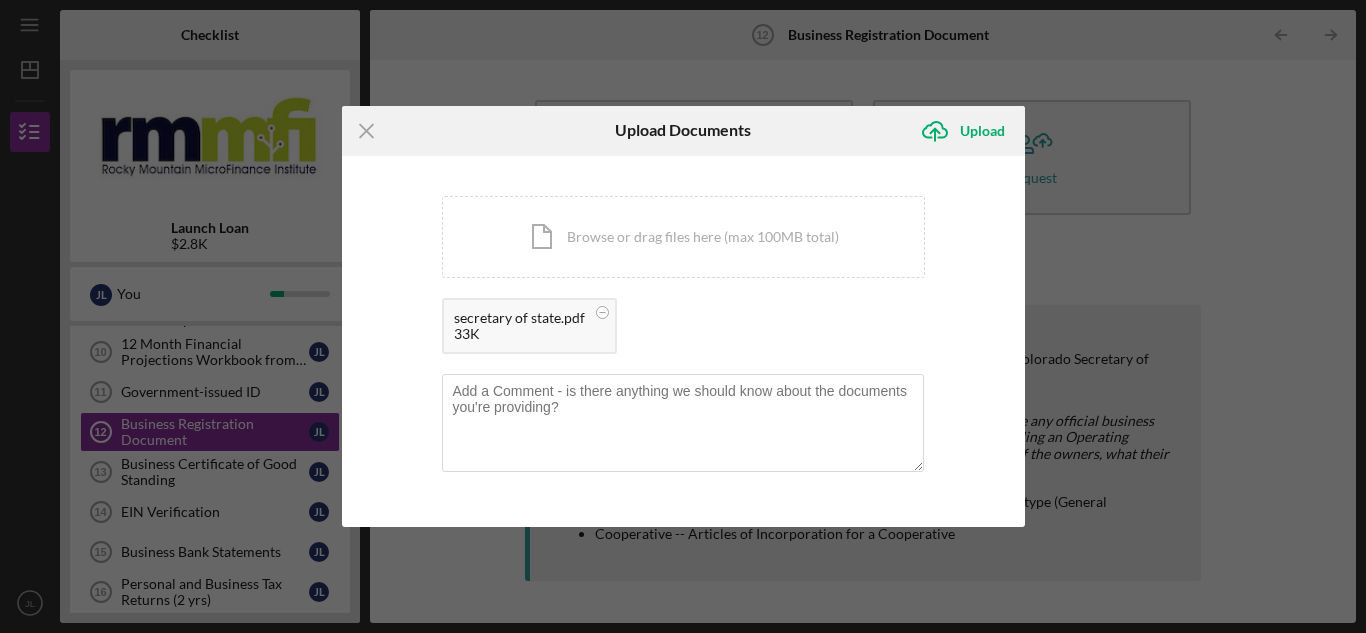 click on "33K" at bounding box center [519, 334] 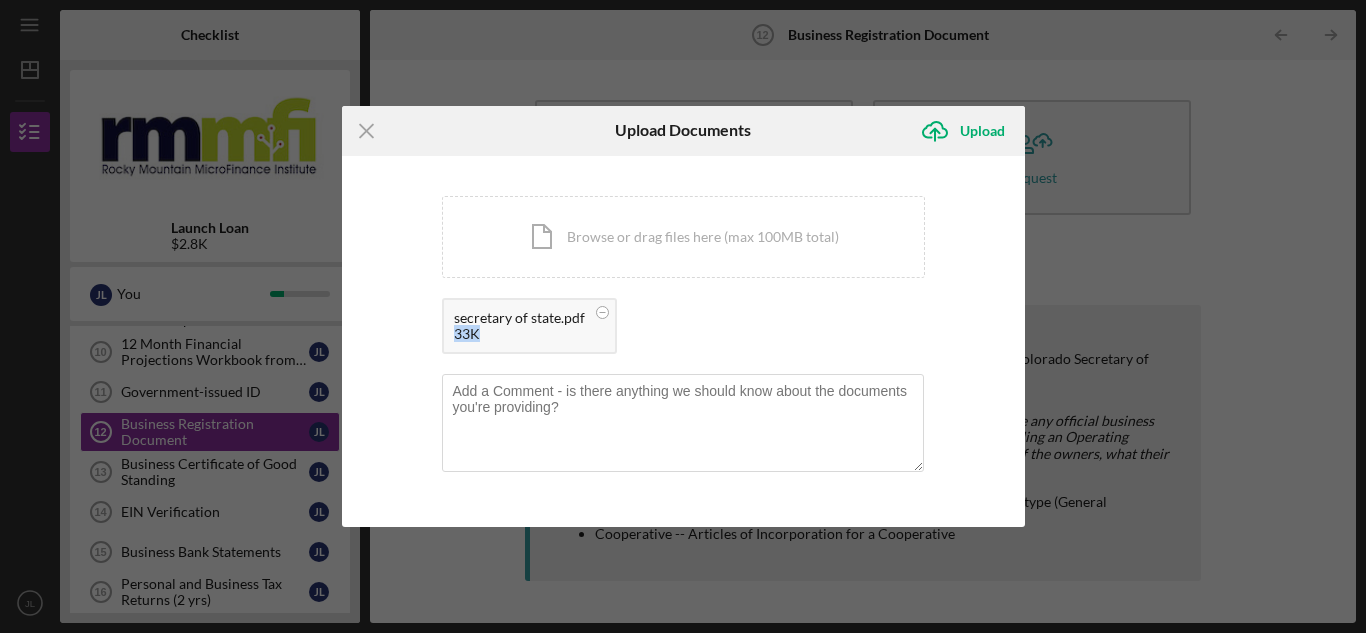 click on "33K" at bounding box center (519, 334) 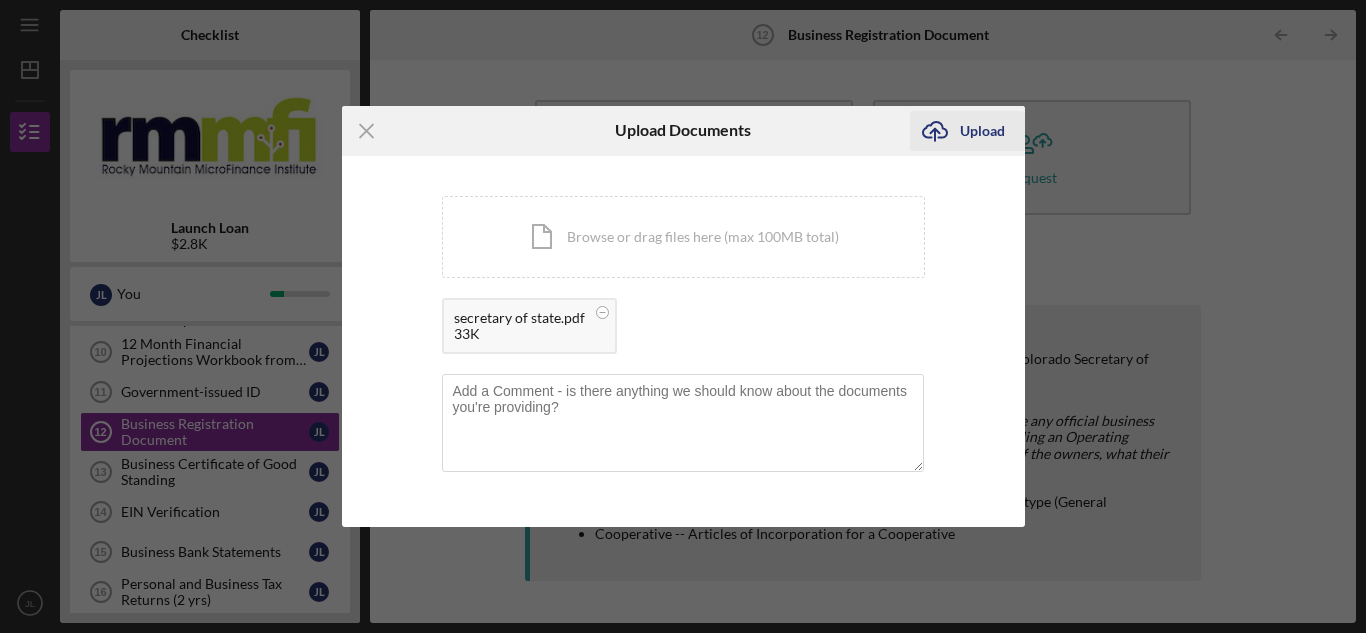 click on "Upload" at bounding box center [982, 131] 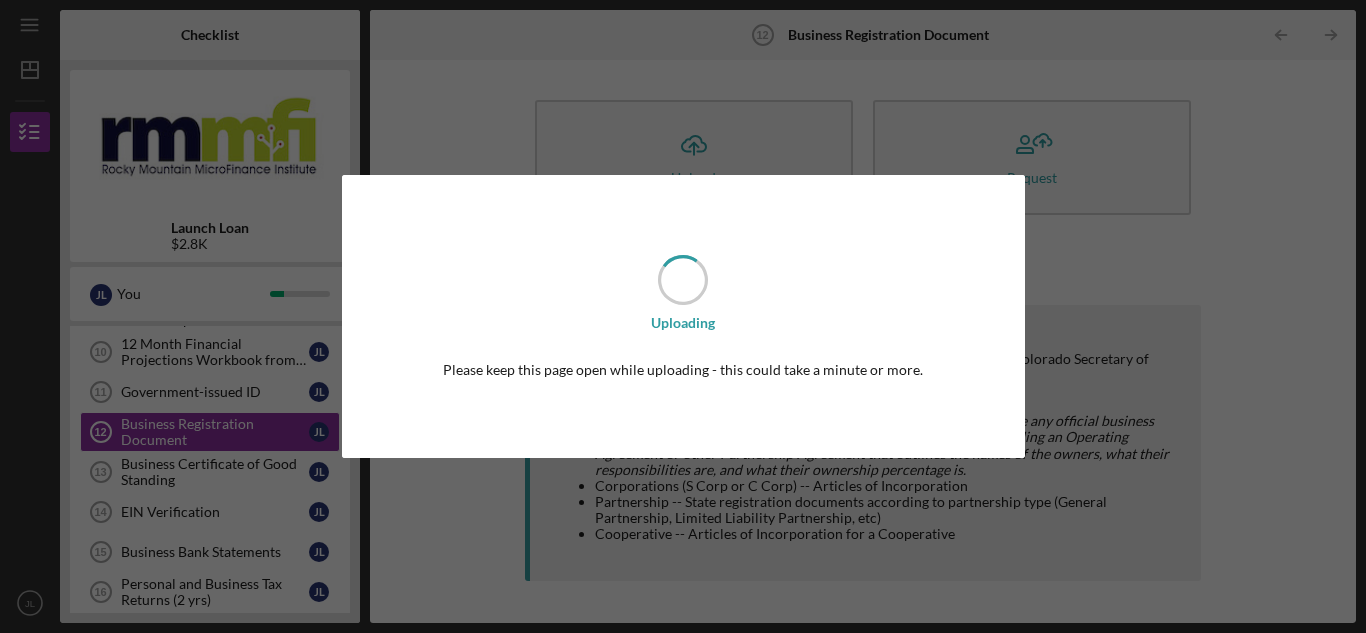 click on "Uploading Please keep this page open while uploading - this could take a minute or more." at bounding box center [683, 316] 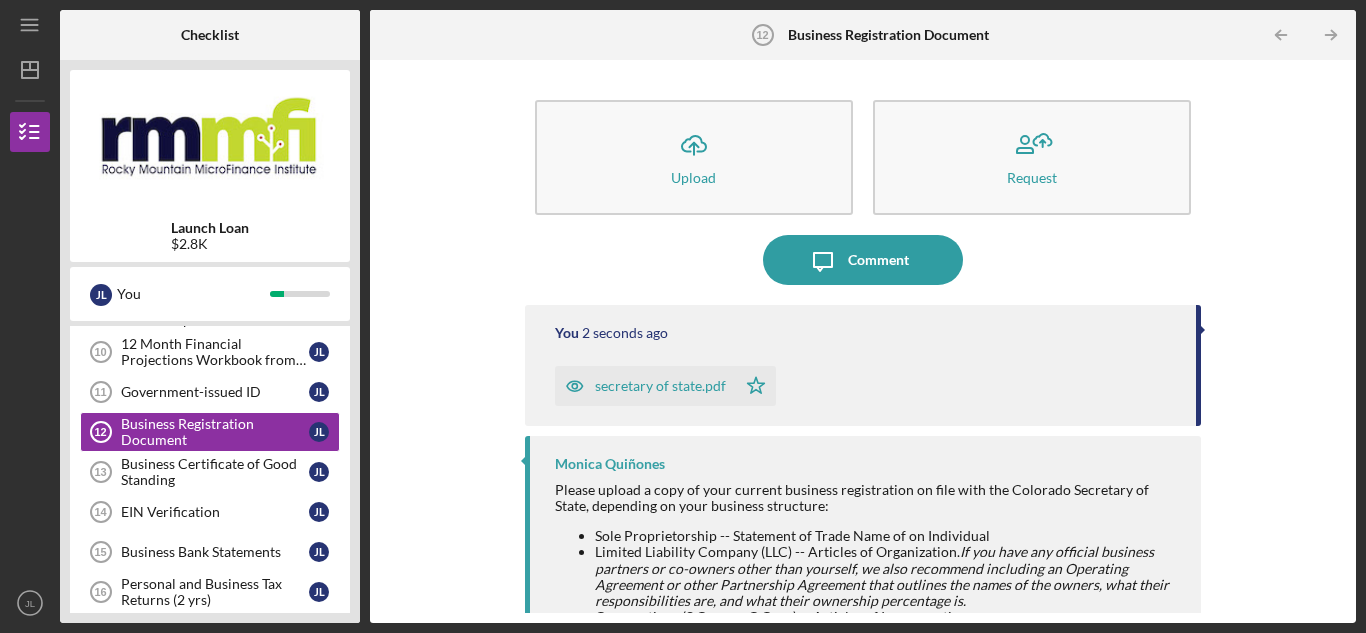 click on "secretary of state.pdf" at bounding box center [660, 386] 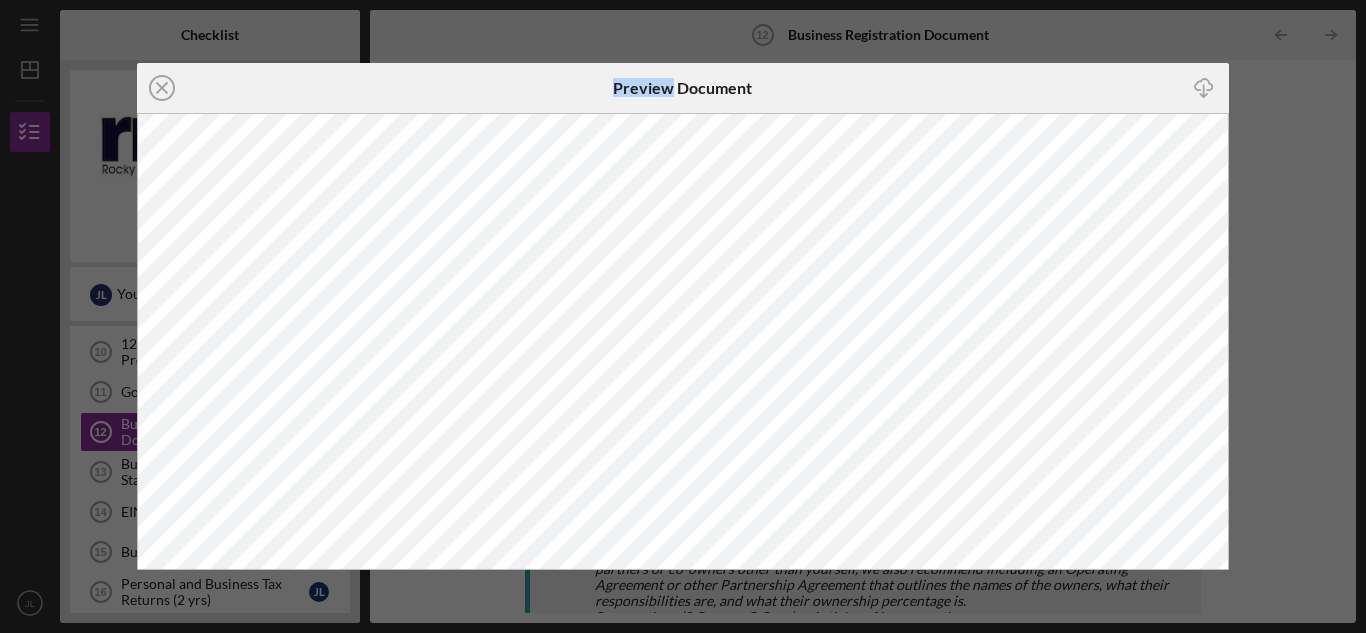 drag, startPoint x: 365, startPoint y: 93, endPoint x: 544, endPoint y: 83, distance: 179.27911 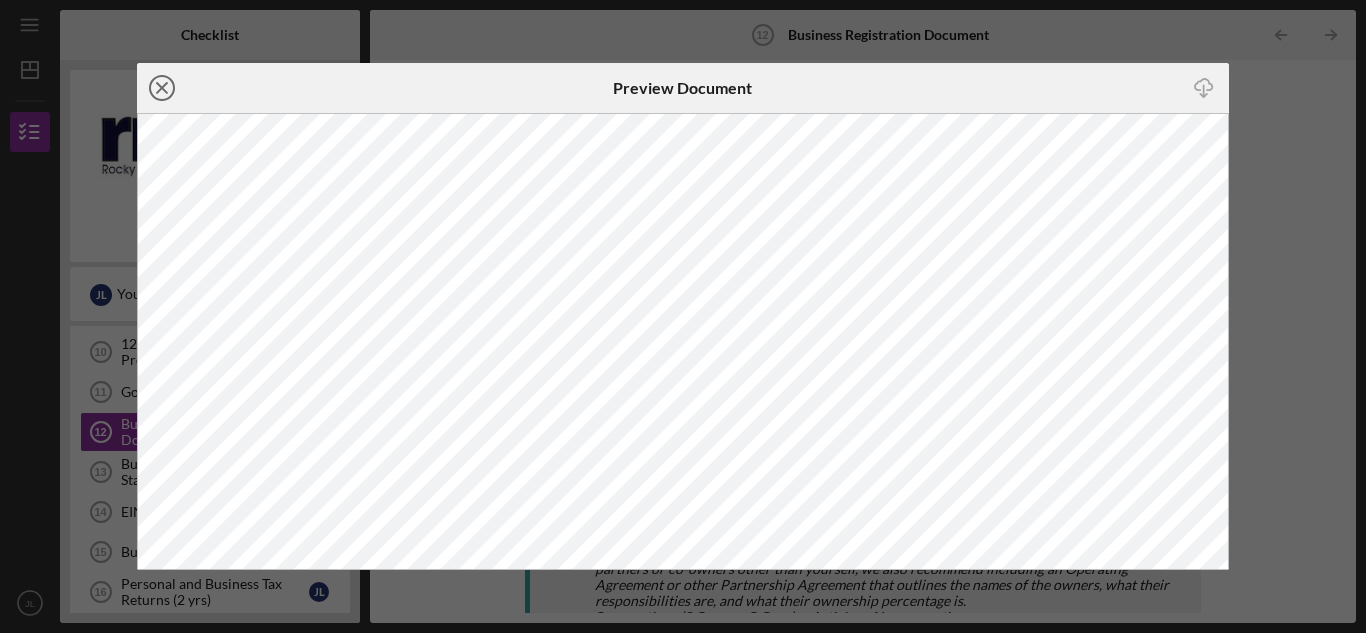 click on "Icon/Close" 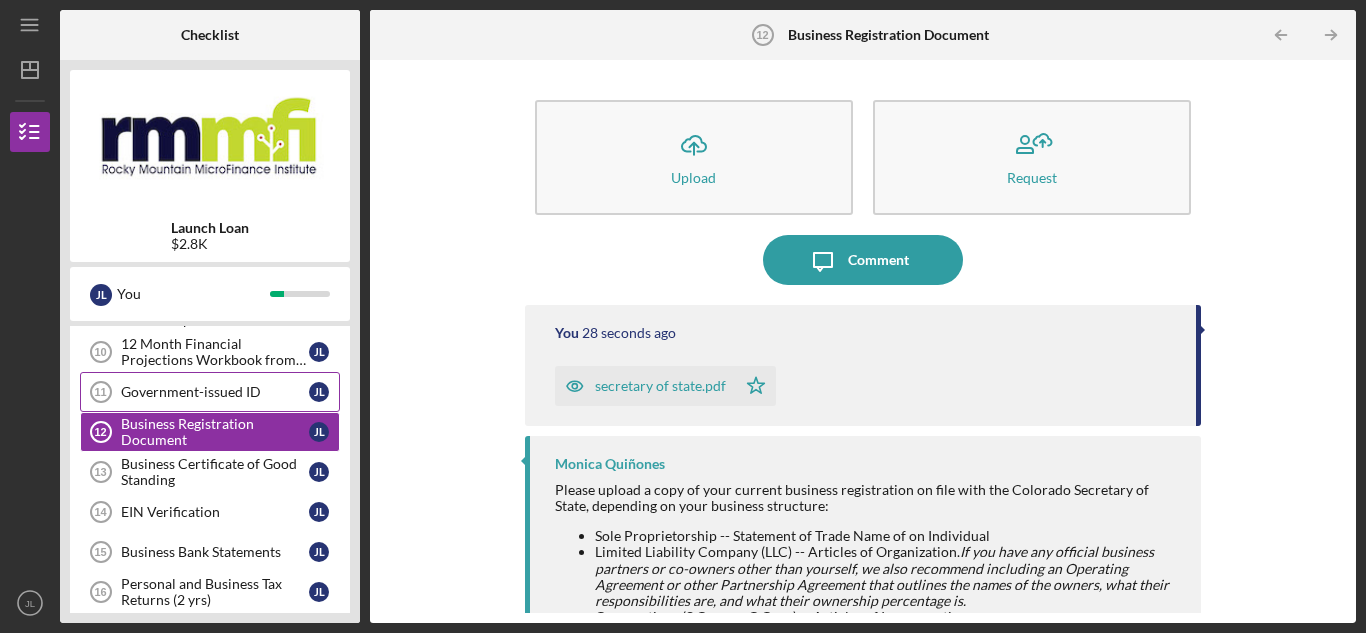 click on "Government-issued ID  11 Government-issued ID  J L" at bounding box center [210, 392] 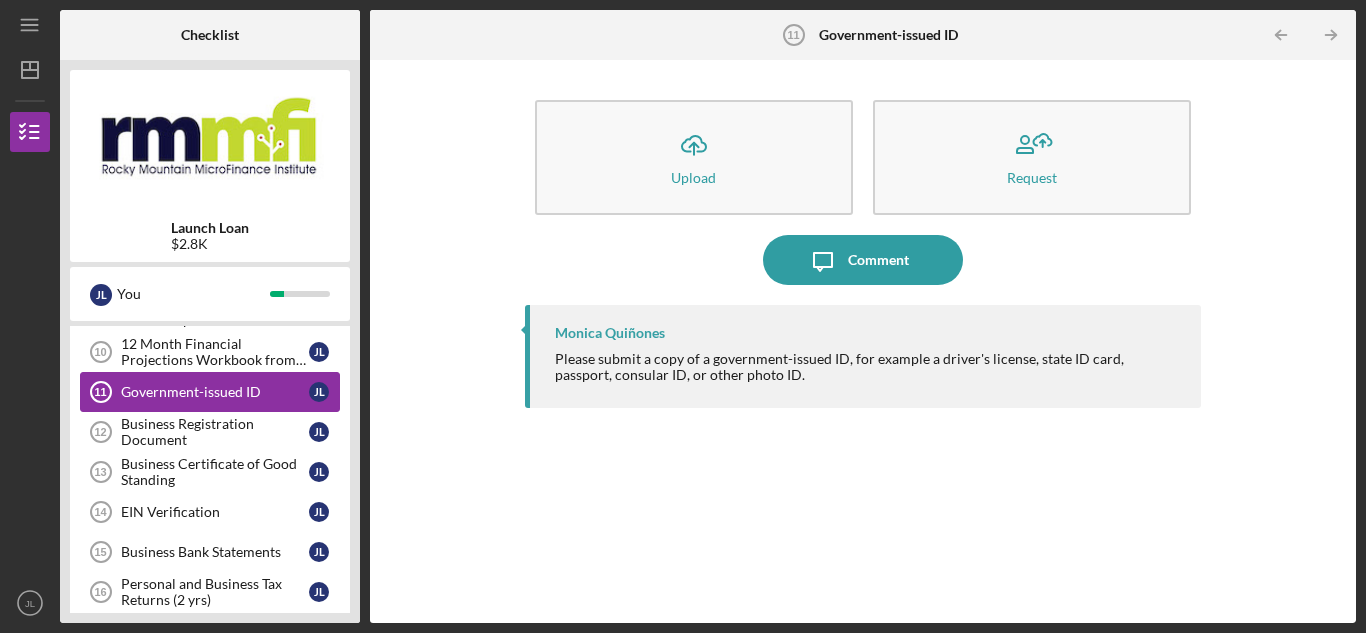 click on "Government-issued ID  11 Government-issued ID  J L" at bounding box center [210, 392] 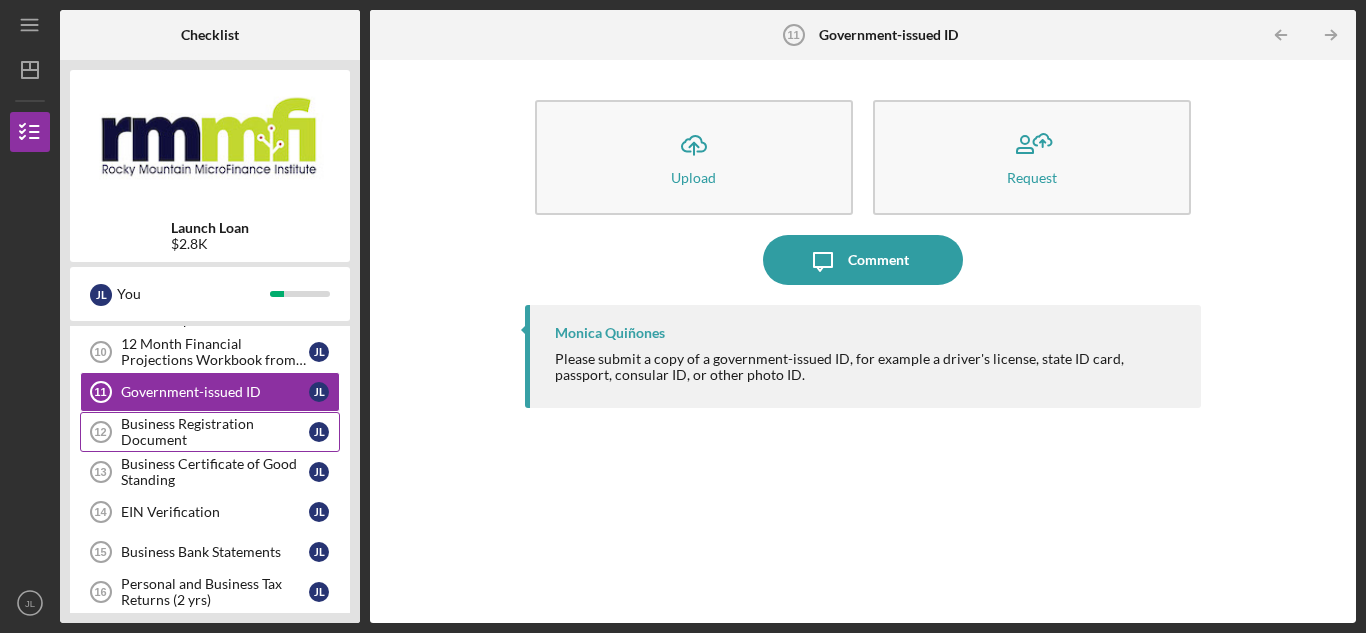 click on "Business Registration Document" at bounding box center [215, 432] 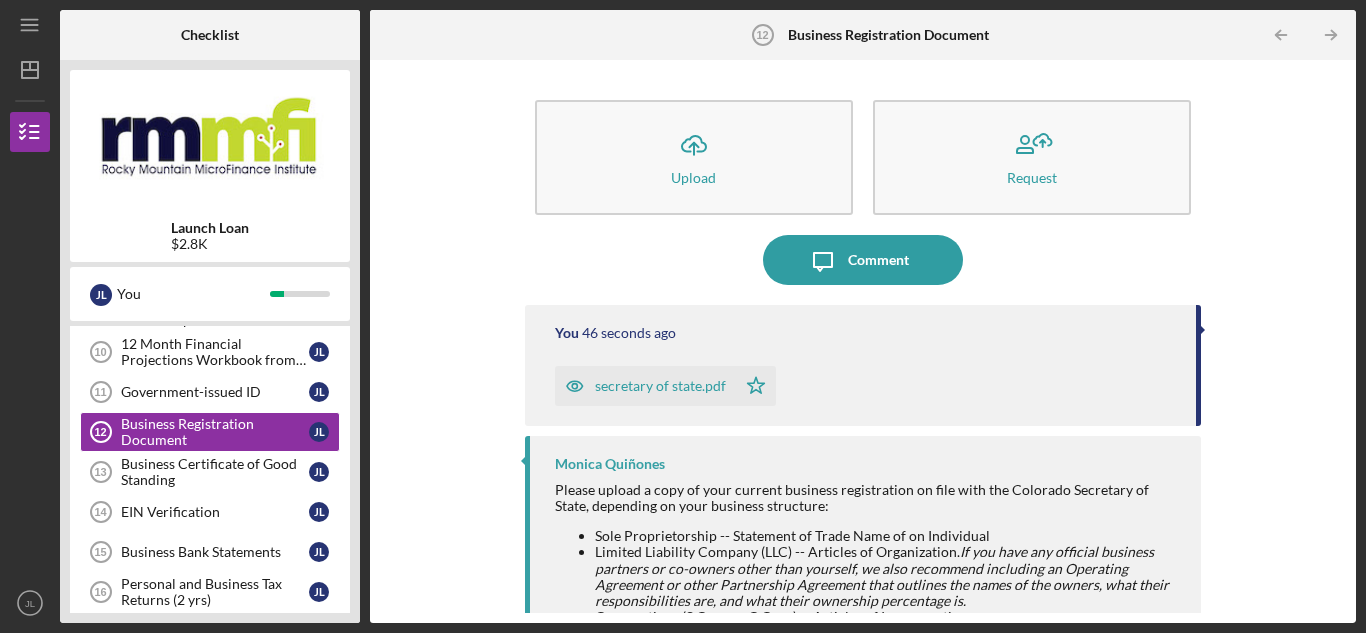 click on "Icon/Upload Upload Request Icon/Message Comment You   46 seconds ago secretary of state.pdf Icon/Star [FIRST] [LAST]   Please upload a copy of your current business registration on file with the Colorado Secretary of State, depending on your business structure:
Sole Proprietorship -- Statement of Trade Name of on Individual
Limited Liability Company (LLC) -- Articles of Organization.  If you have any official business partners or co-owners other than yourself, we also recommend including an Operating Agreement or other Partnership Agreement that outlines the names of the owners, what their responsibilities are, and what their ownership percentage is.
Corporations (S Corp or C Corp) -- Articles of Incorporation
Partnership -- State registration documents according to partnership type (General Partnership, Limited Liability Partnership, etc)
Cooperative -- Articles of Incorporation for a Cooperative" at bounding box center (863, 341) 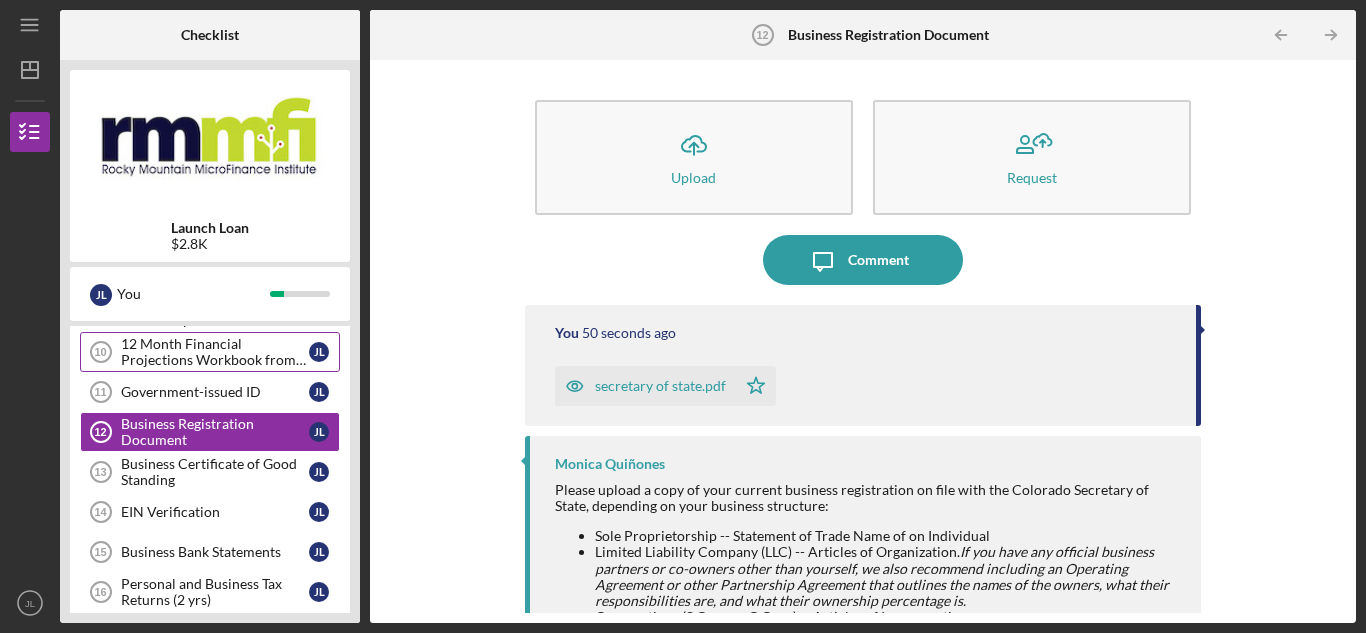 click on "12 Month Financial Projections Workbook from Boot Camp" at bounding box center [215, 352] 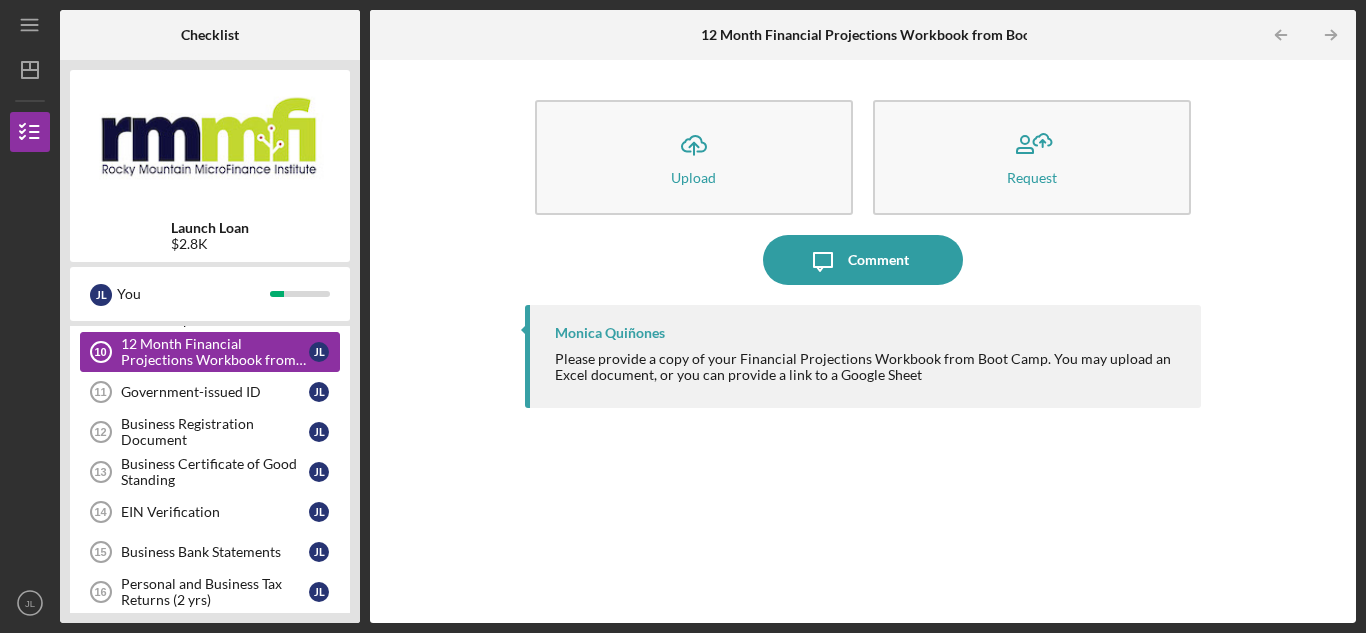click on "12 Month Financial Projections Workbook from Boot Camp" at bounding box center [215, 352] 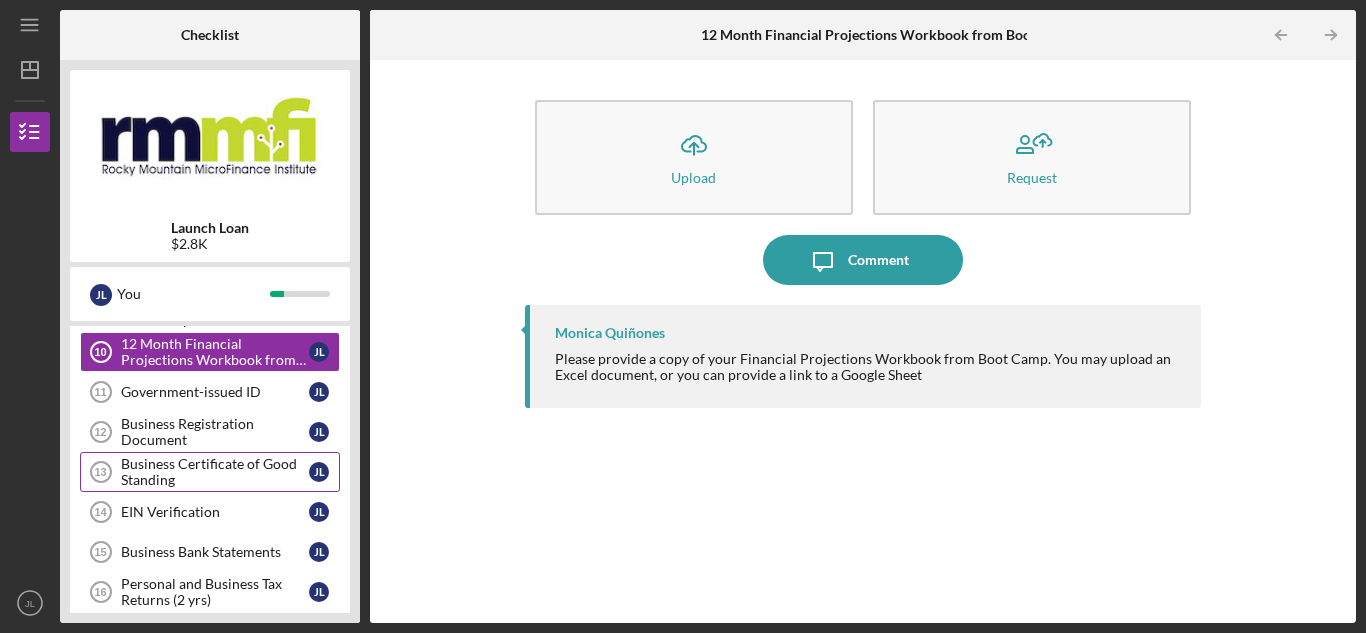 click on "Business Certificate of Good Standing" at bounding box center (215, 472) 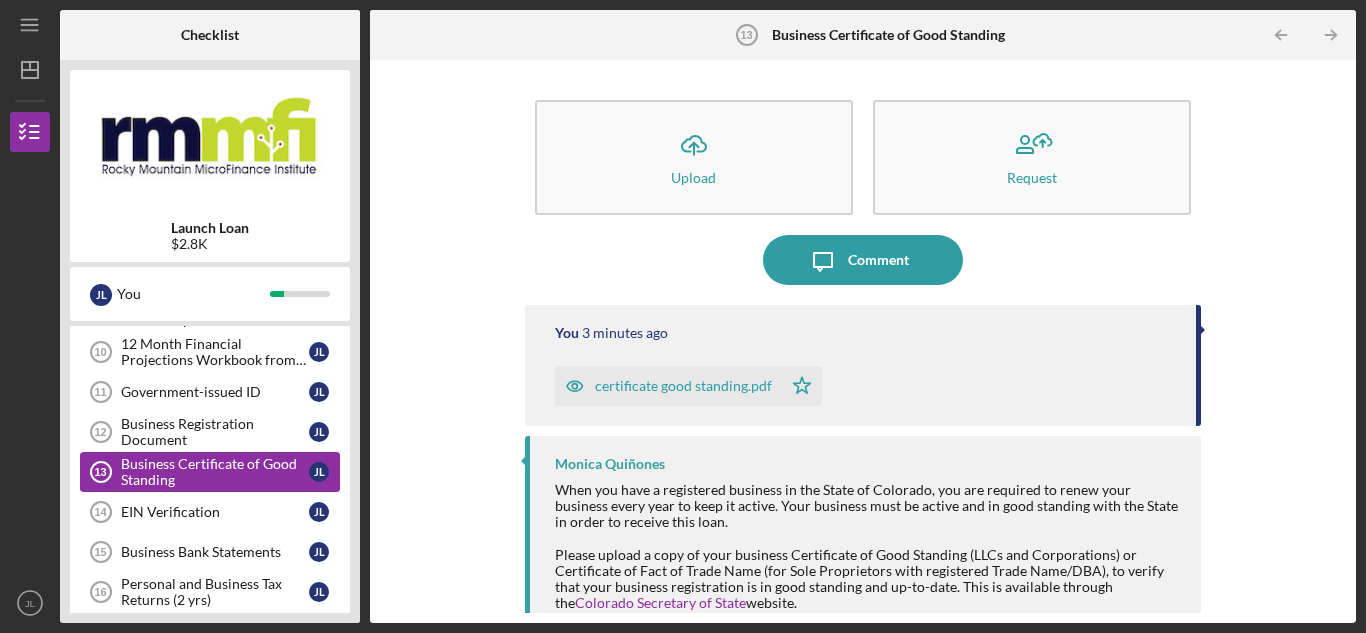 click on "Business Certificate of Good Standing" at bounding box center (215, 472) 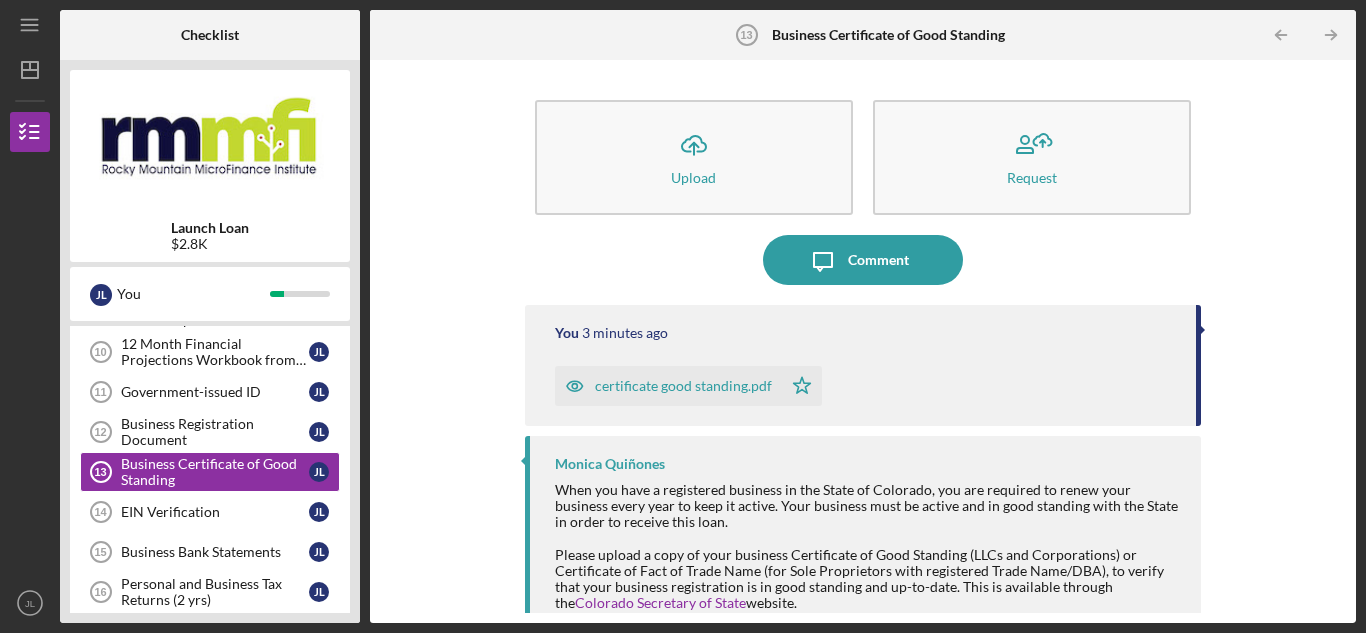 click 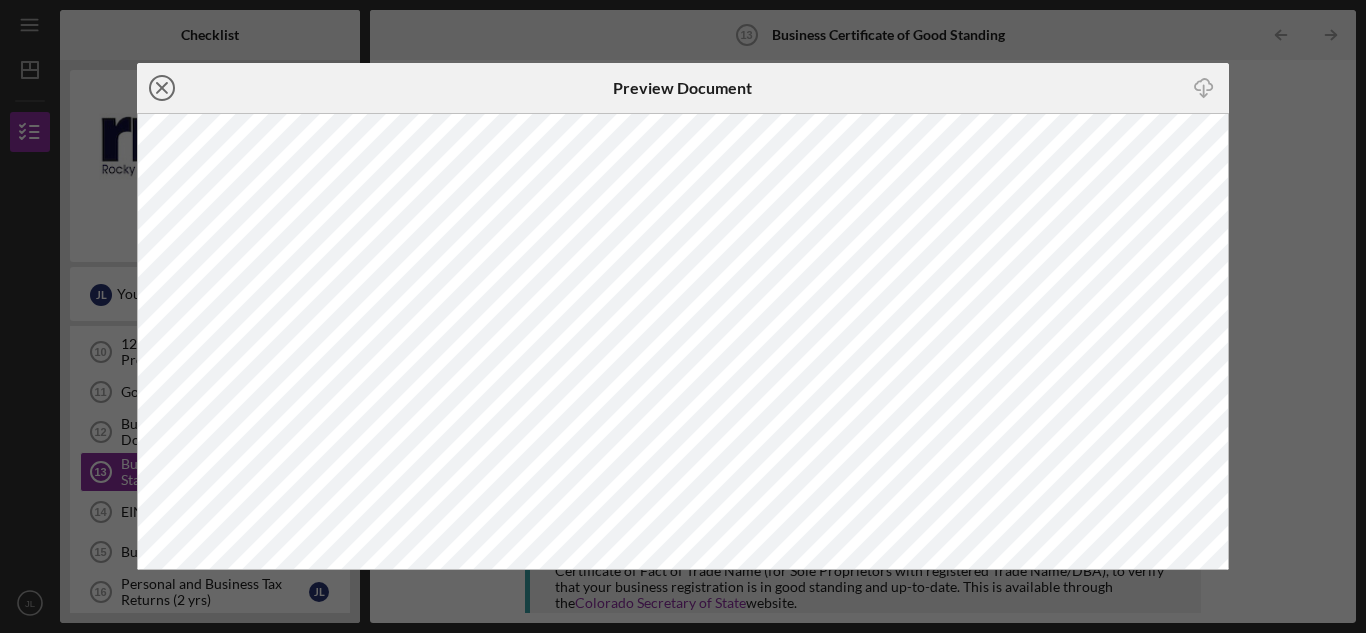 click on "Icon/Close" 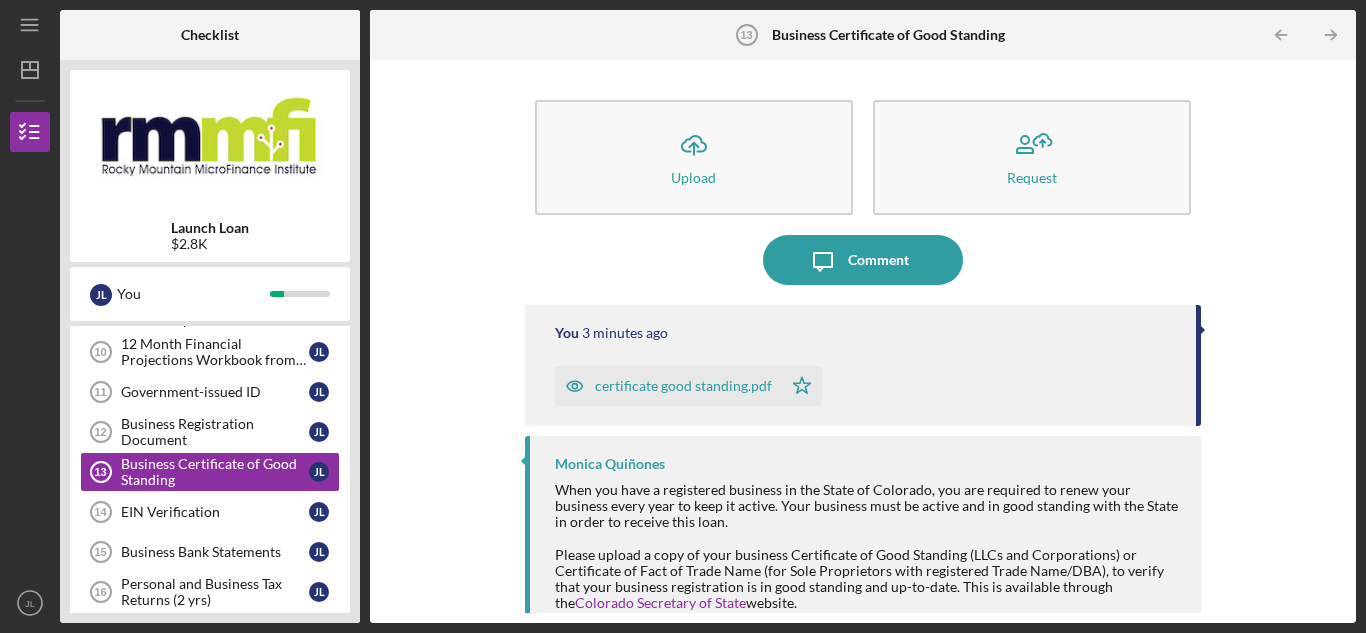 click at bounding box center (210, 140) 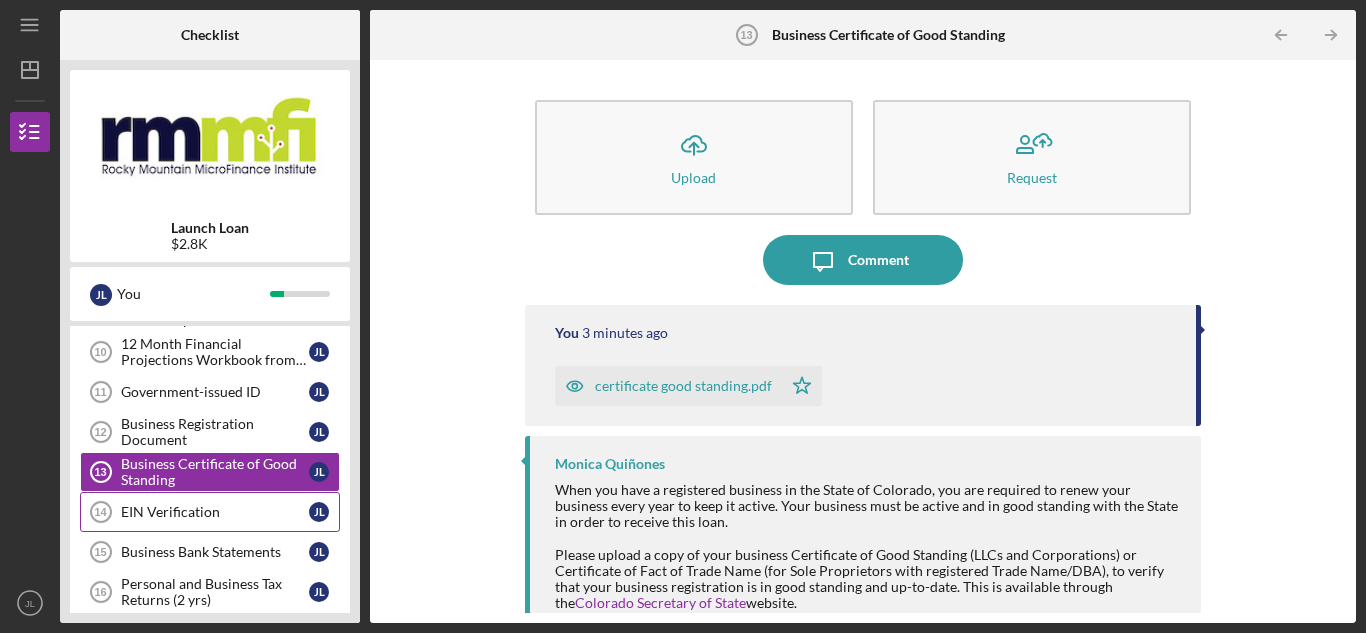 click on "EIN Verification" at bounding box center (215, 512) 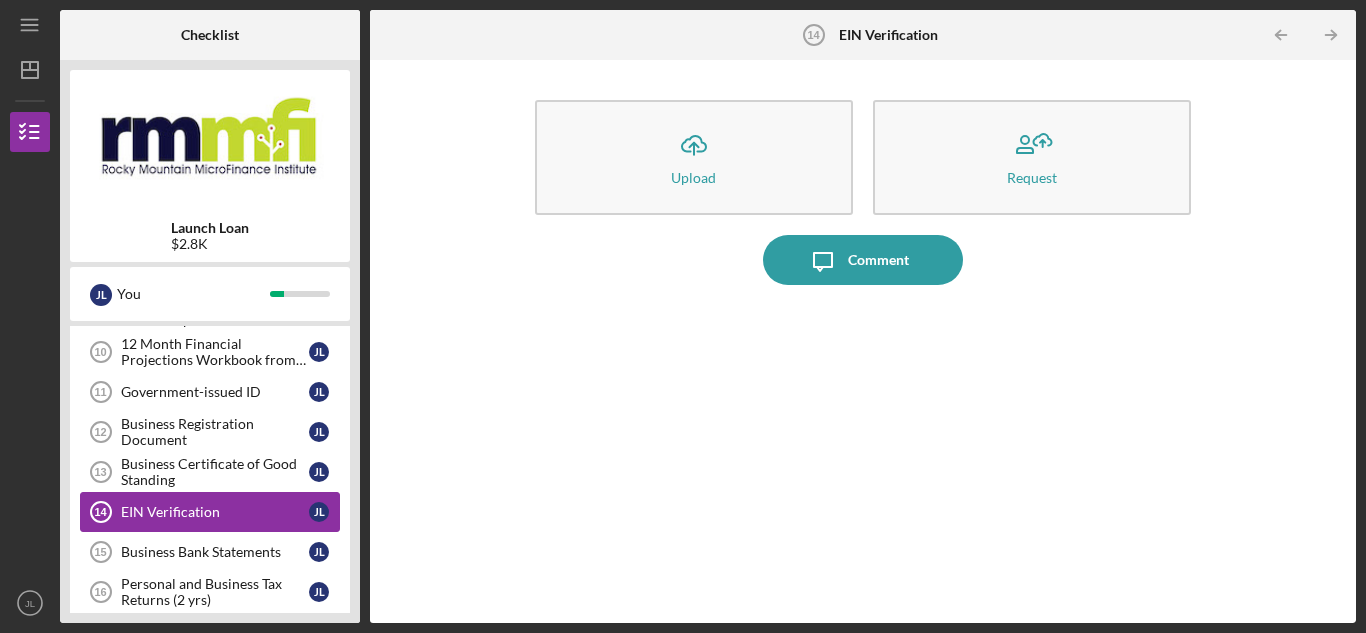 click on "EIN Verification" at bounding box center (215, 512) 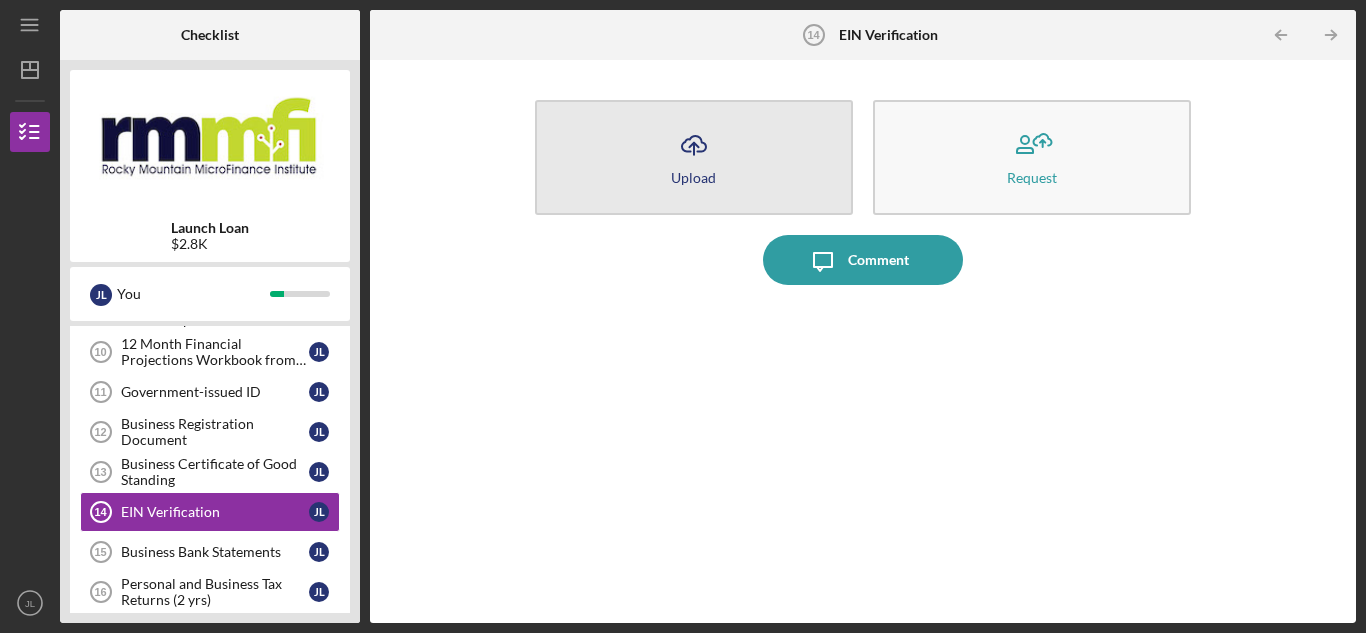click on "Icon/Upload Upload" at bounding box center [694, 157] 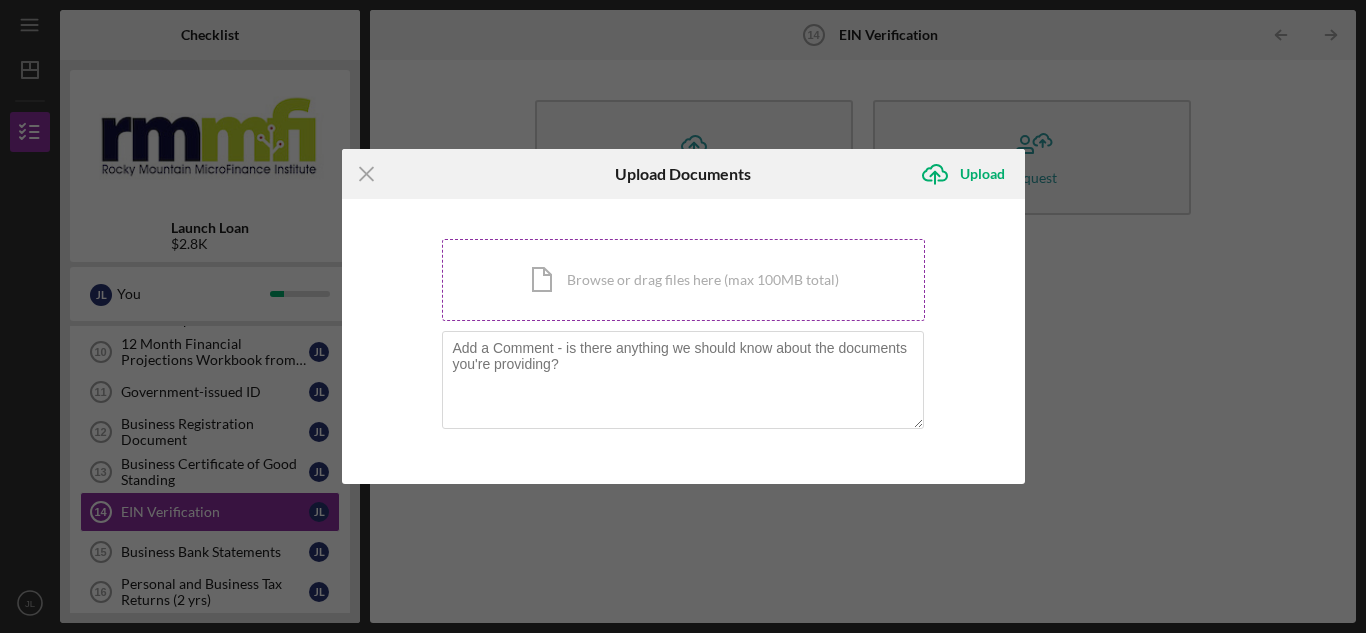 click on "Icon/Document Browse or drag files here (max 100MB total) Tap to choose files or take a photo" at bounding box center (683, 280) 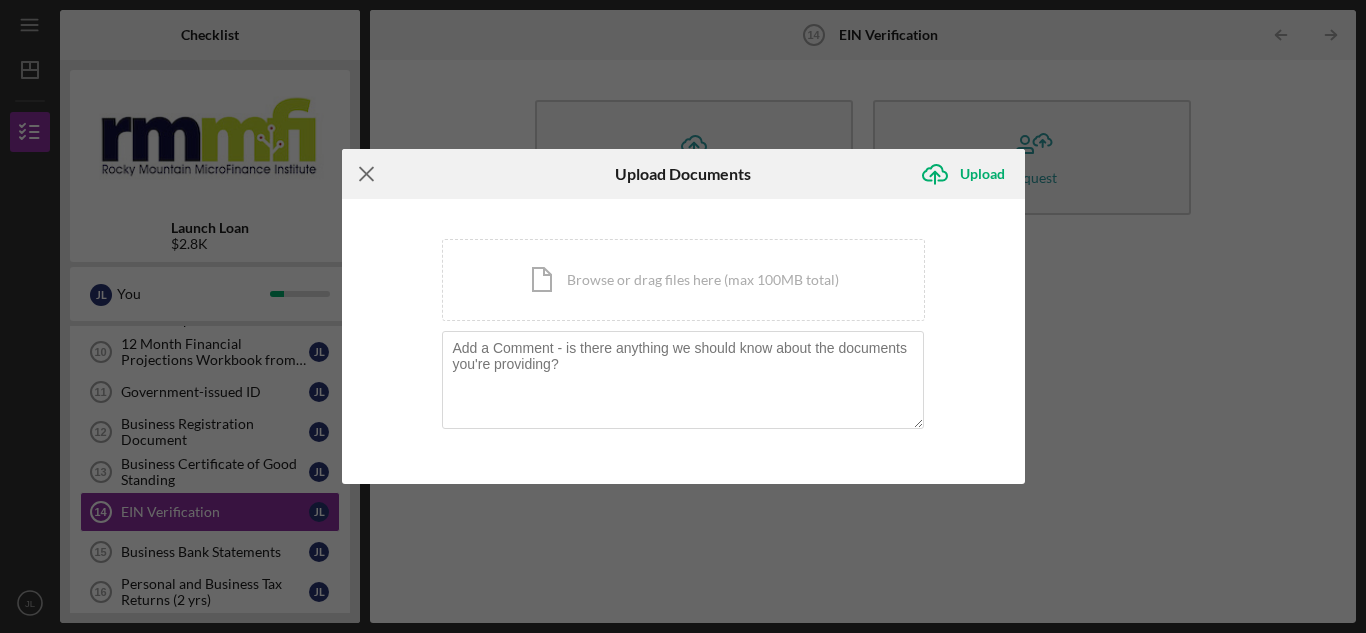 click on "Icon/Menu Close" 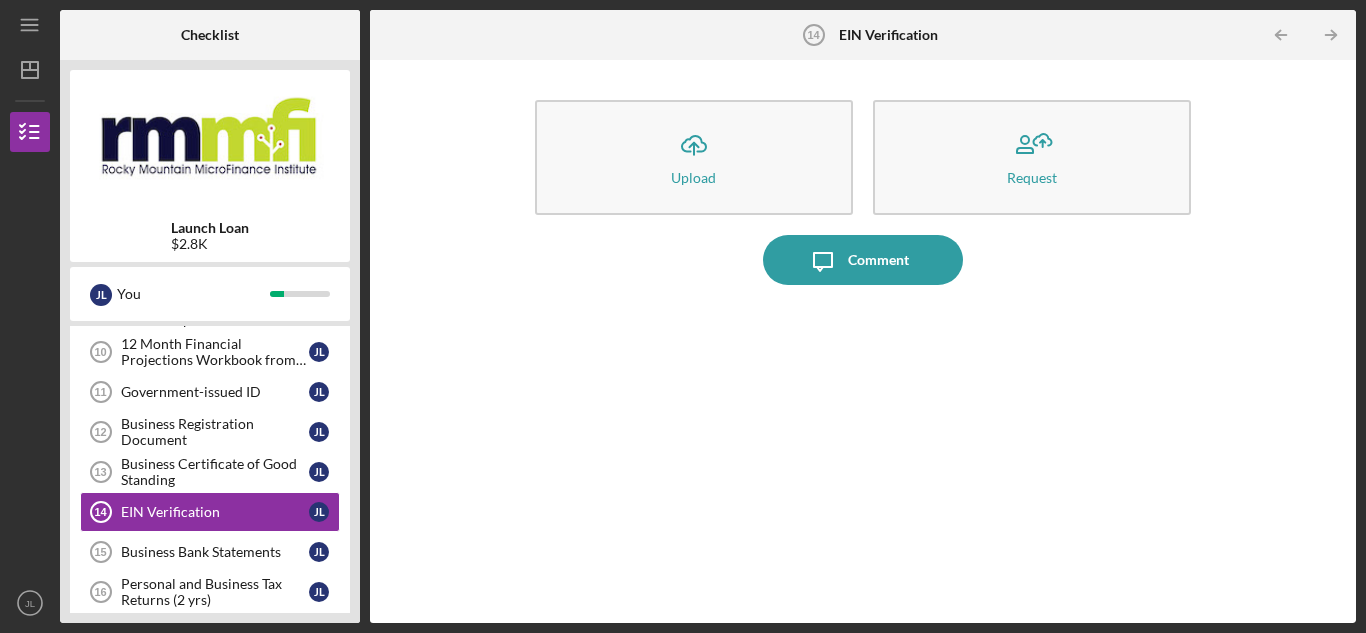 type 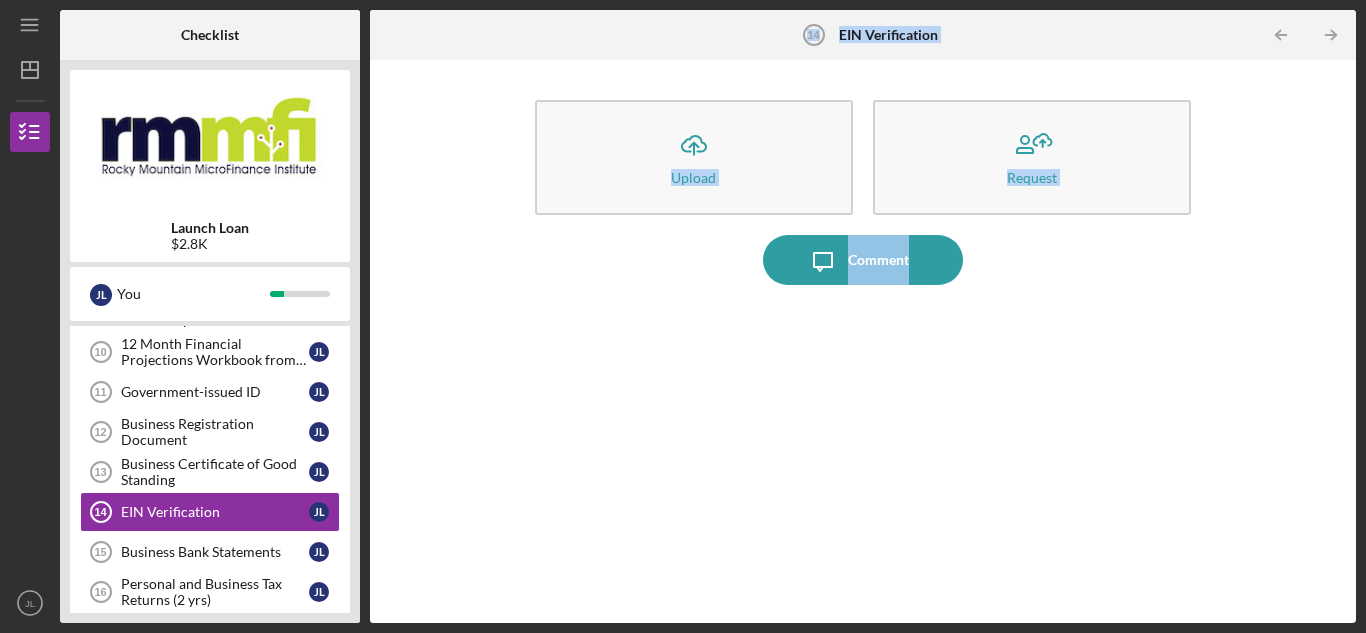 drag, startPoint x: 355, startPoint y: 426, endPoint x: 376, endPoint y: 617, distance: 192.15099 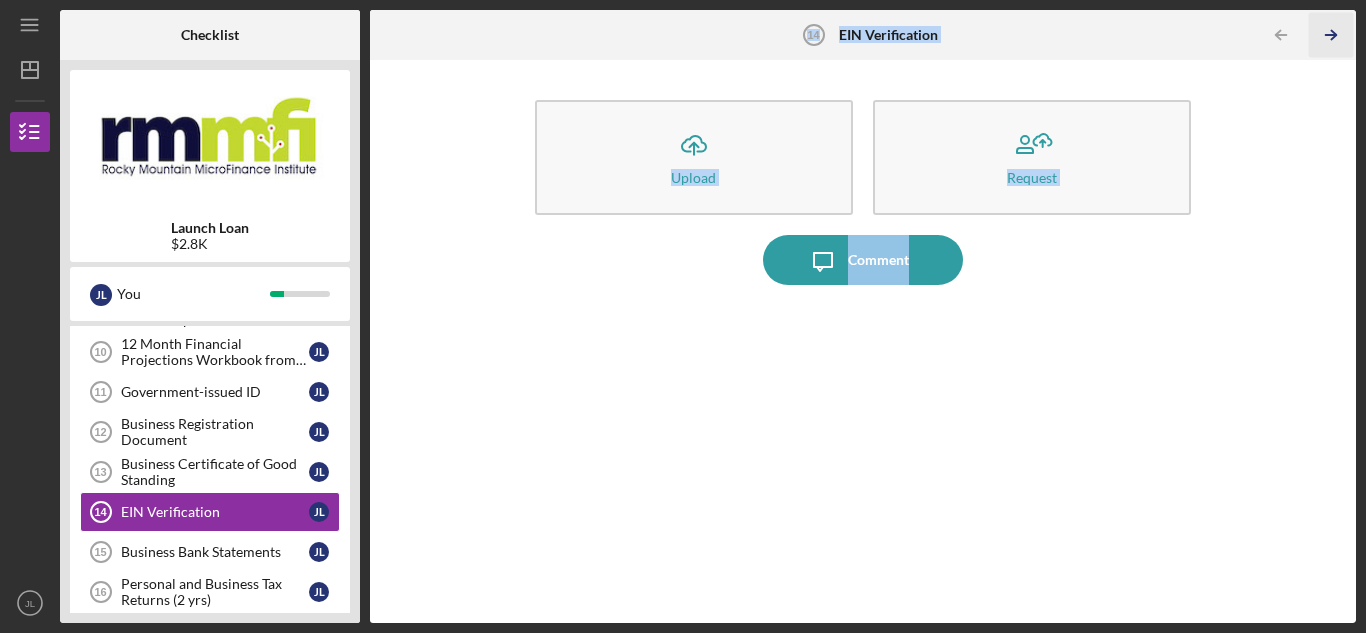 click on "Icon/Table Pagination Arrow" 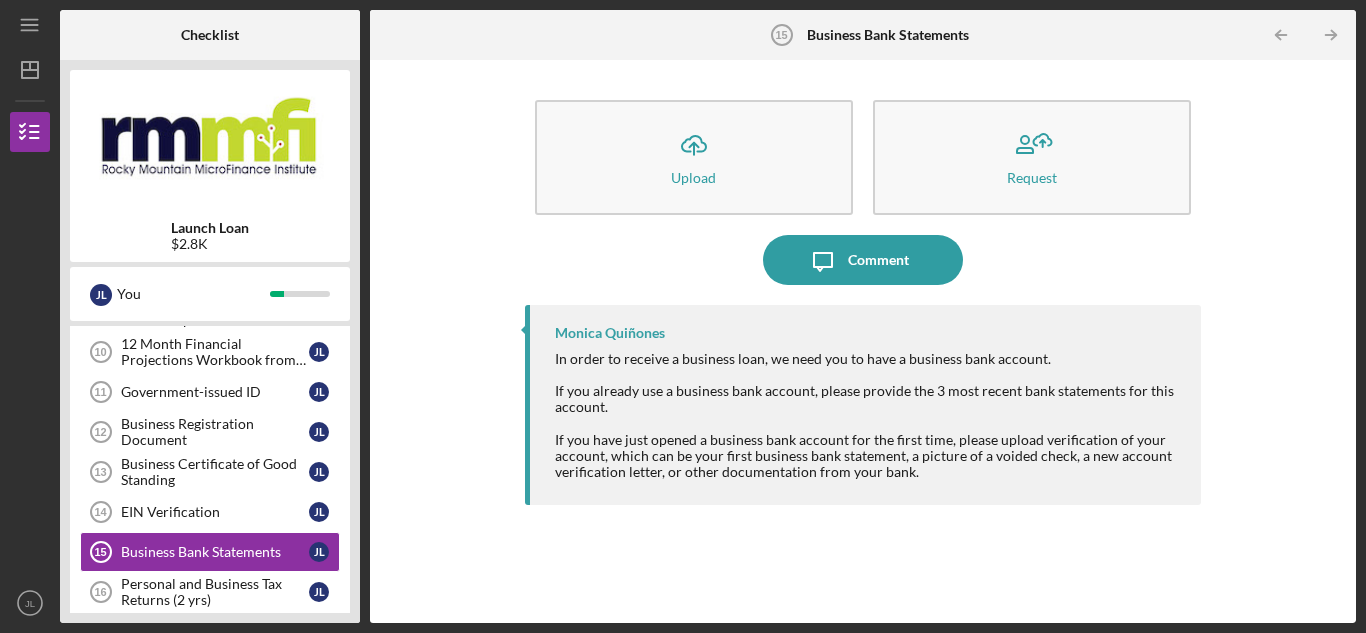 click on "Icon/Table Pagination Arrow" 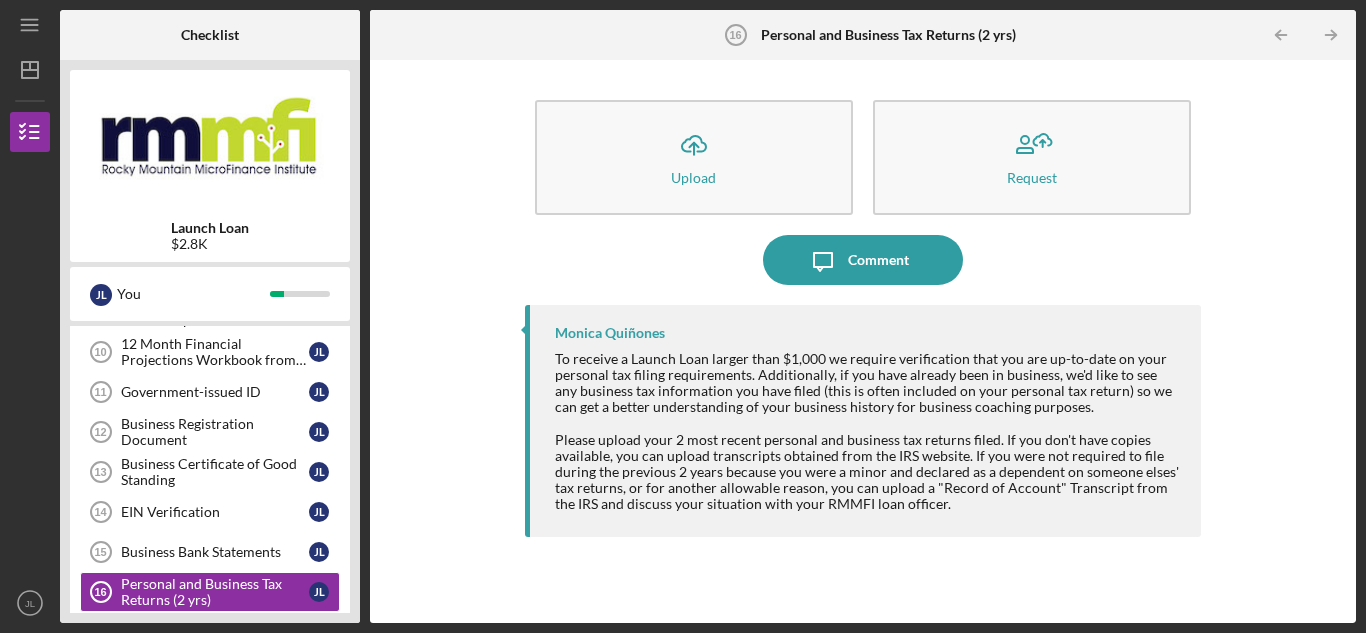 click on "Icon/Table Pagination Arrow" 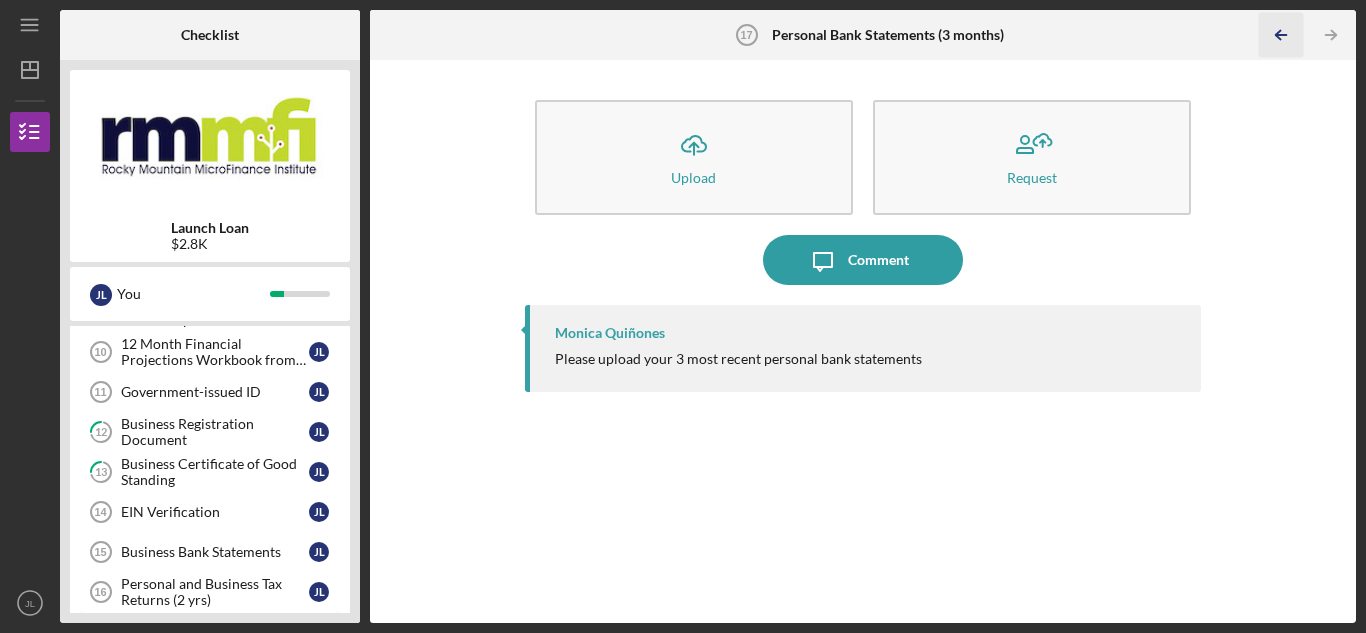 click 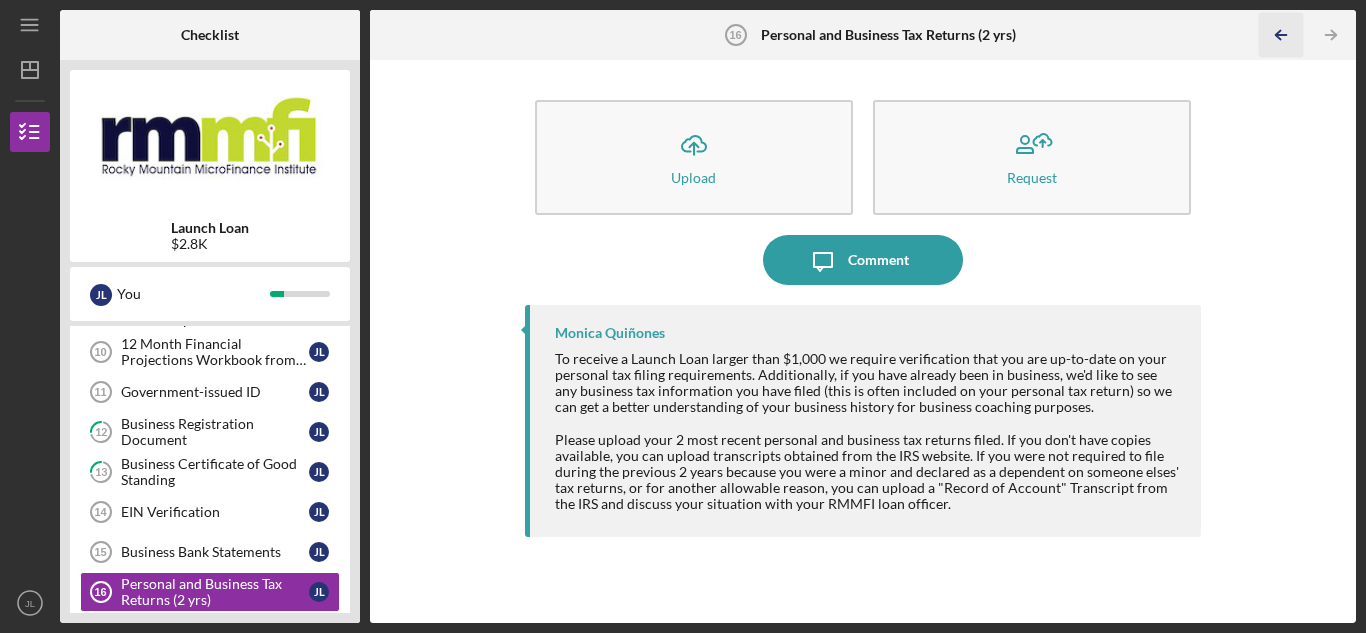 click 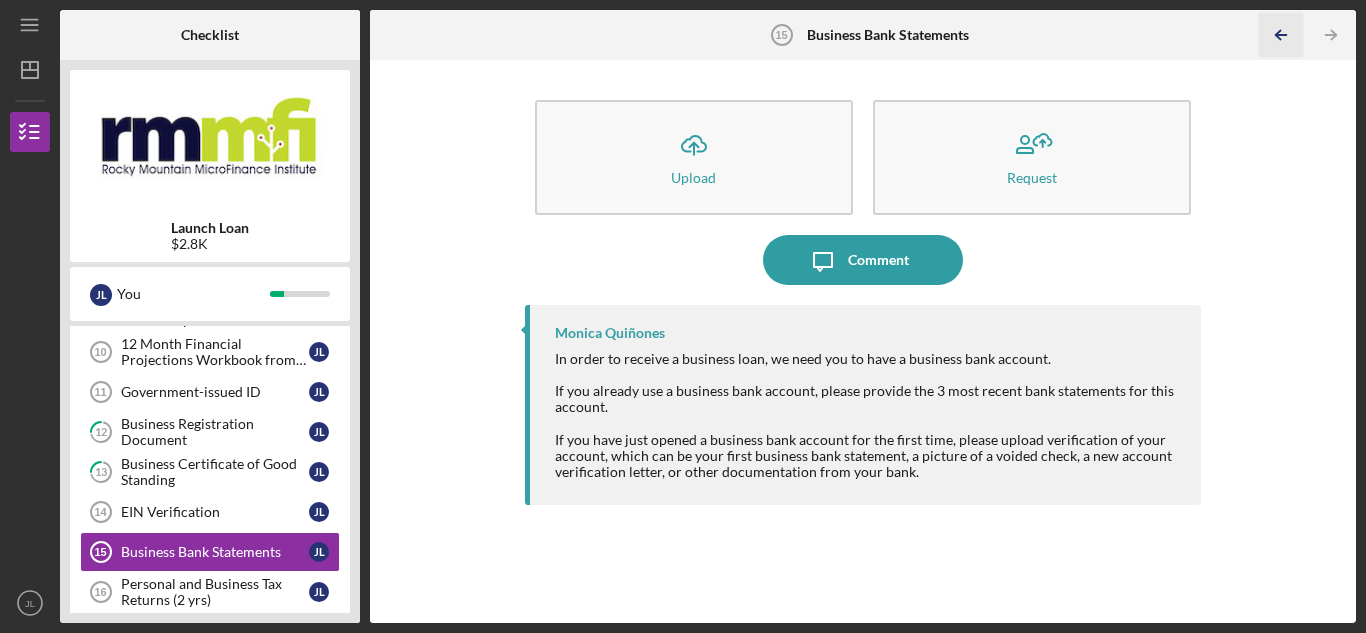 click 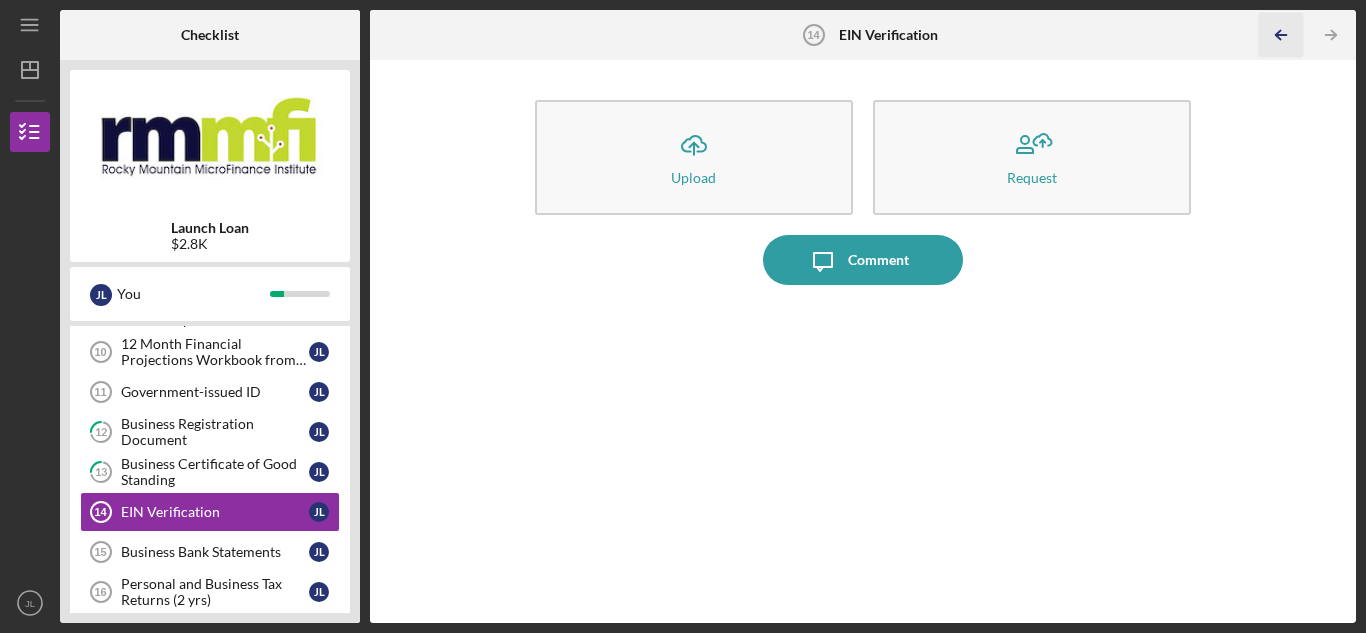 click 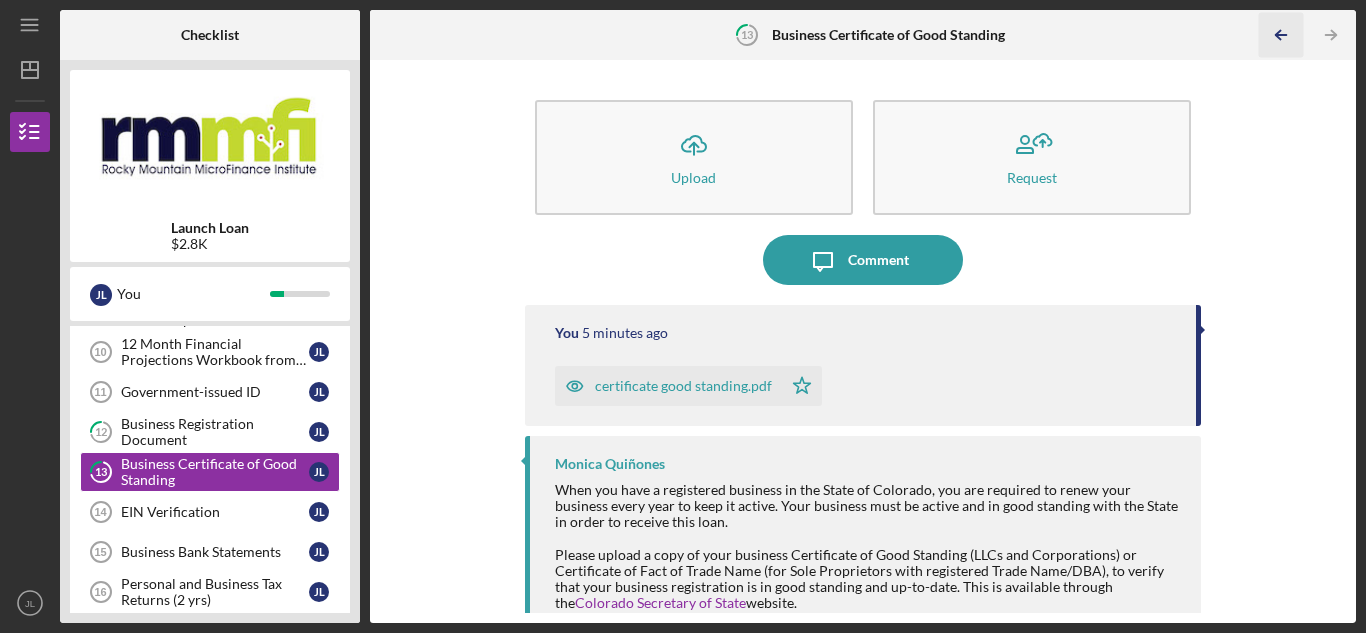 click 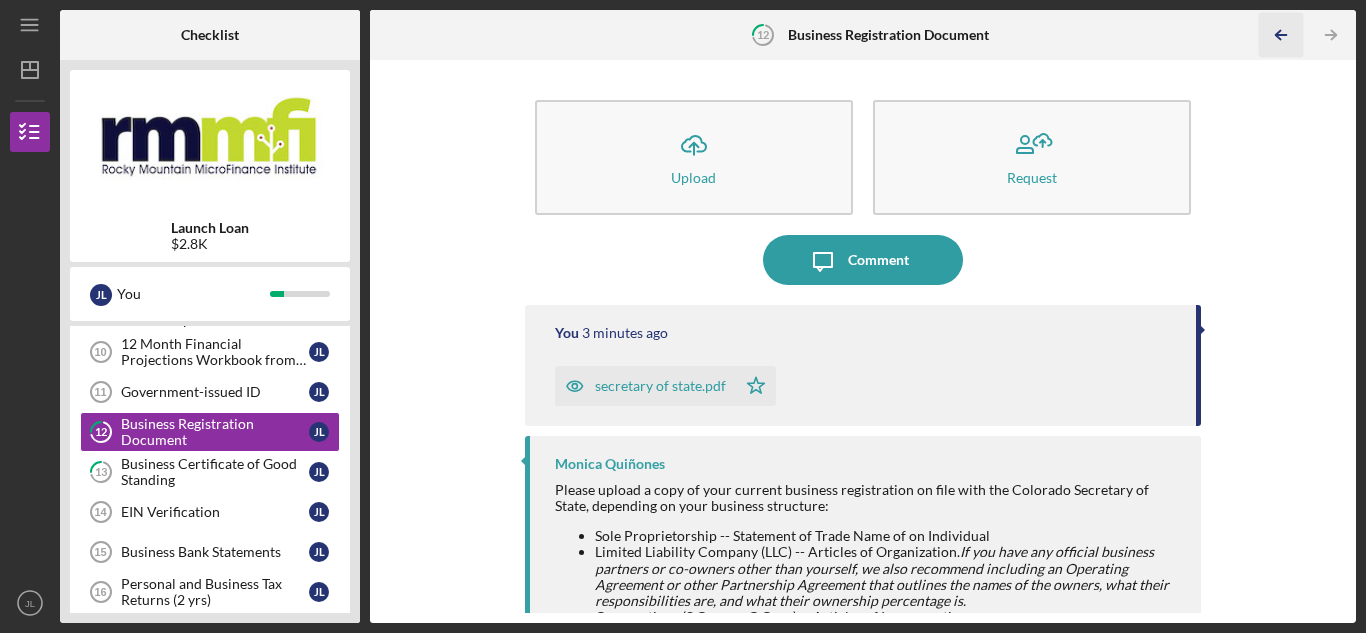 click 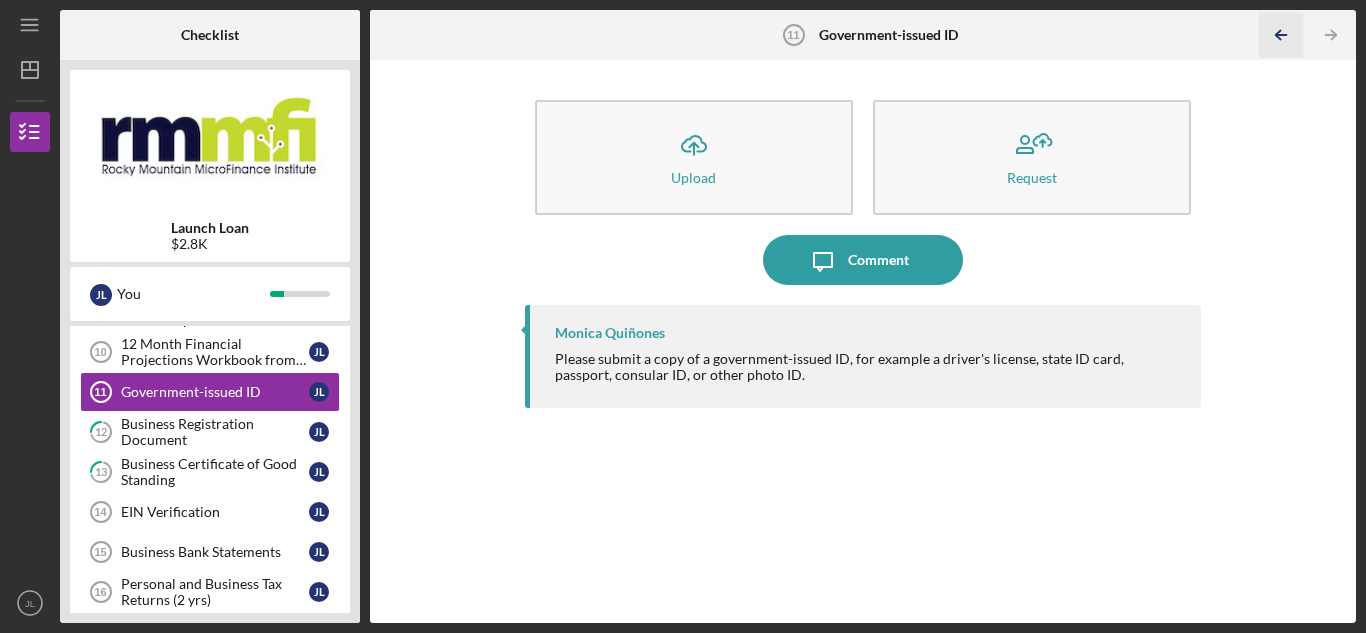 click 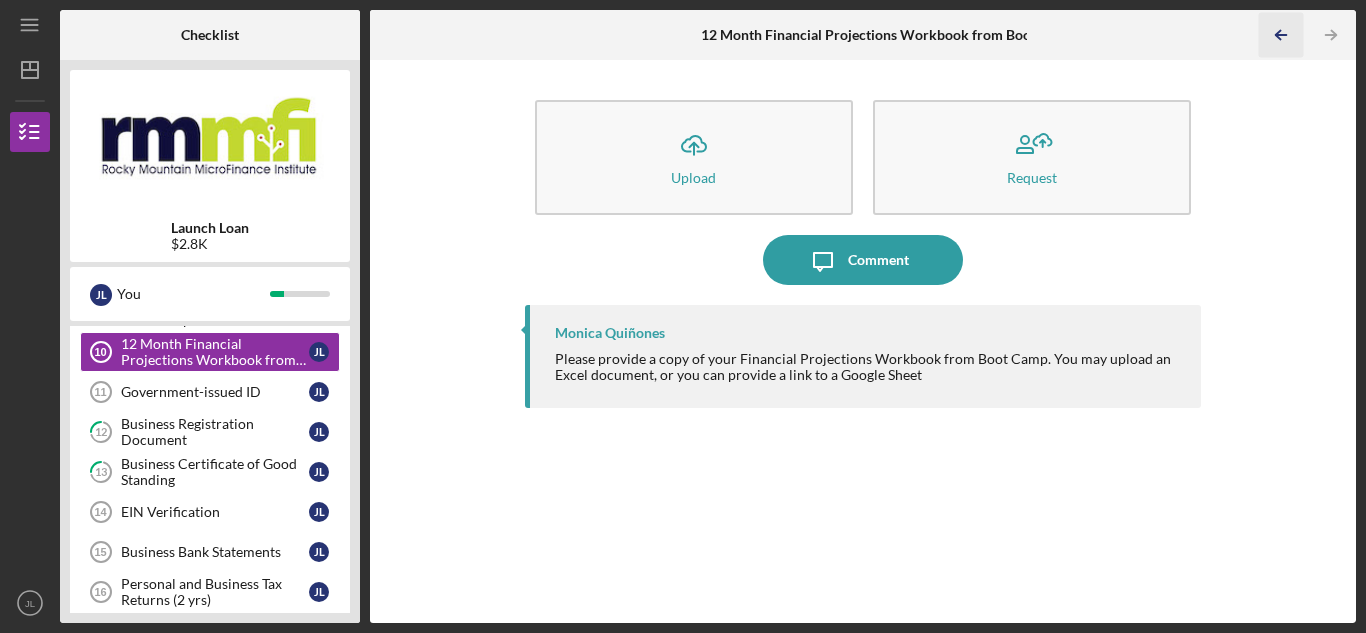 click 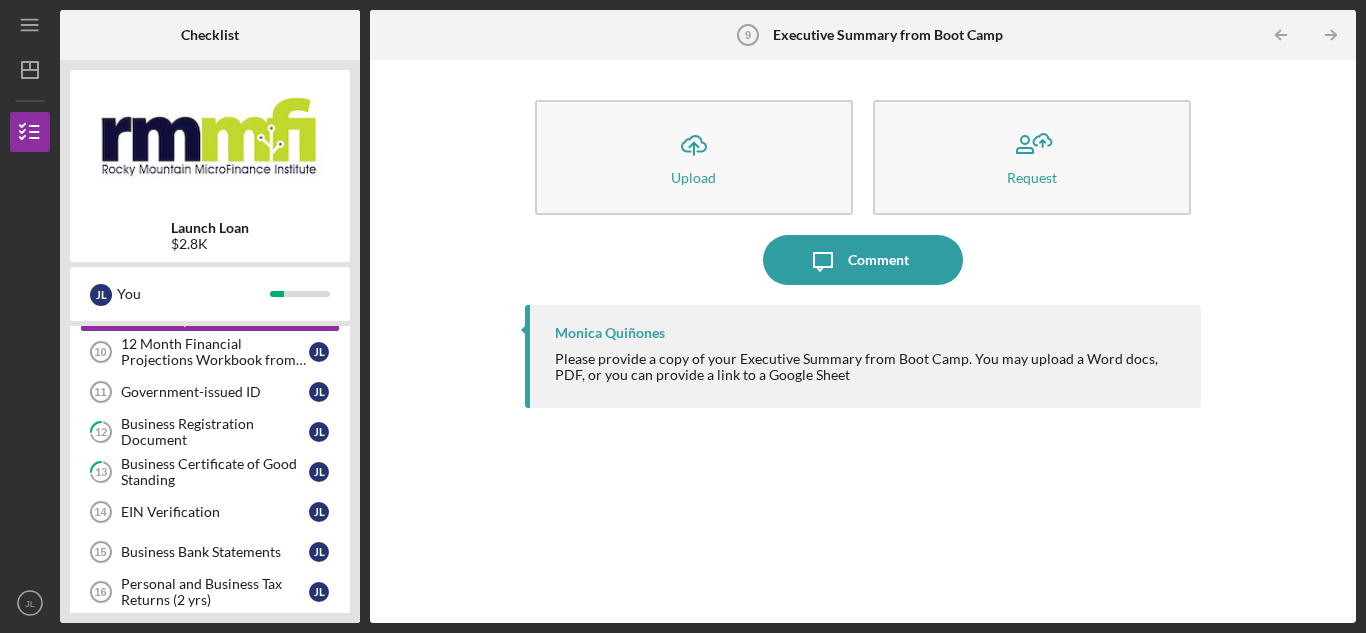 click 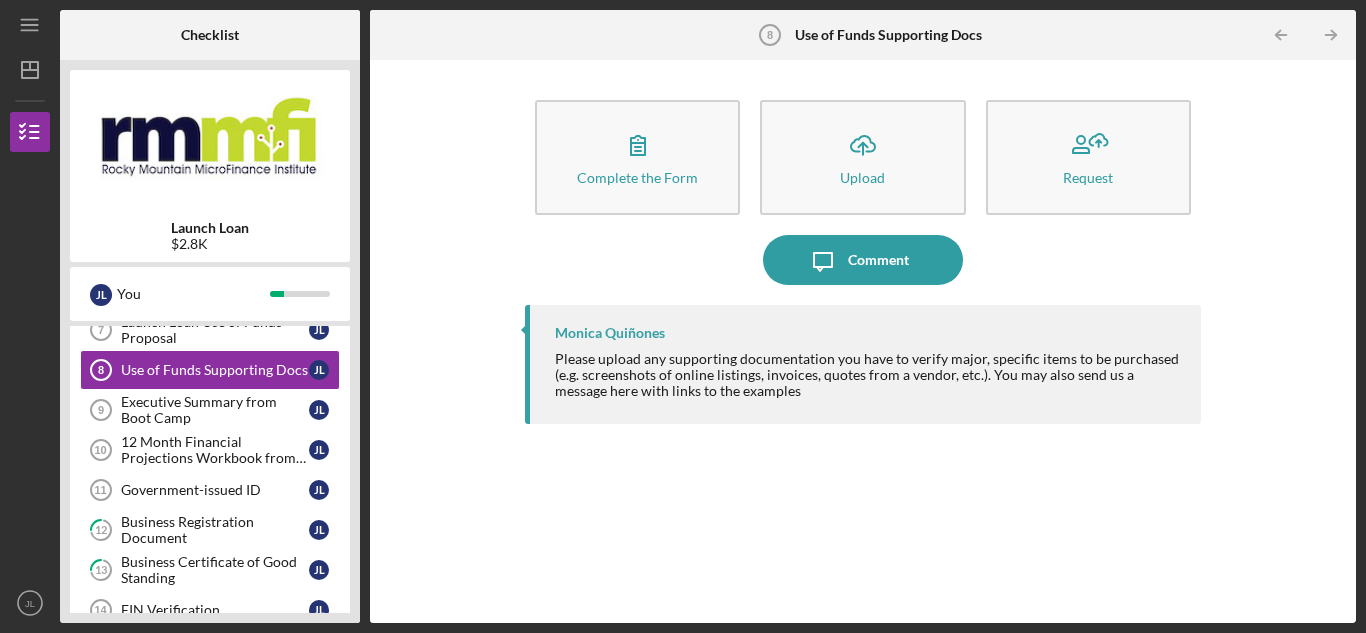 scroll, scrollTop: 43, scrollLeft: 0, axis: vertical 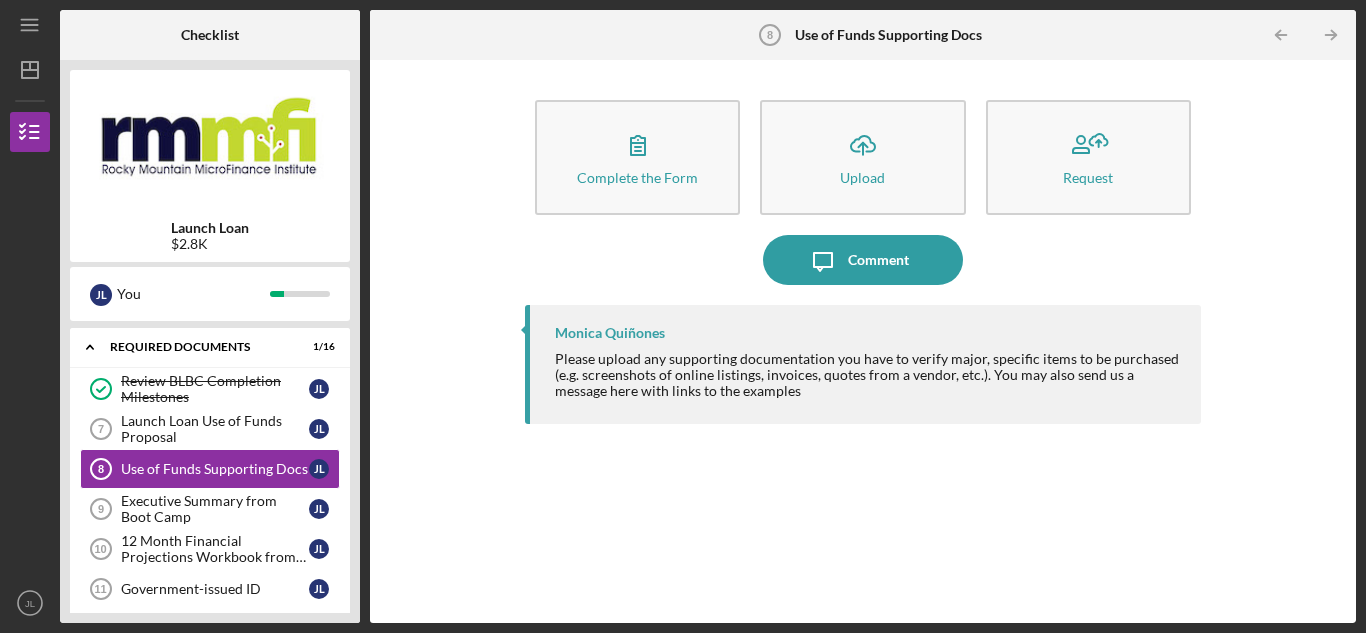click 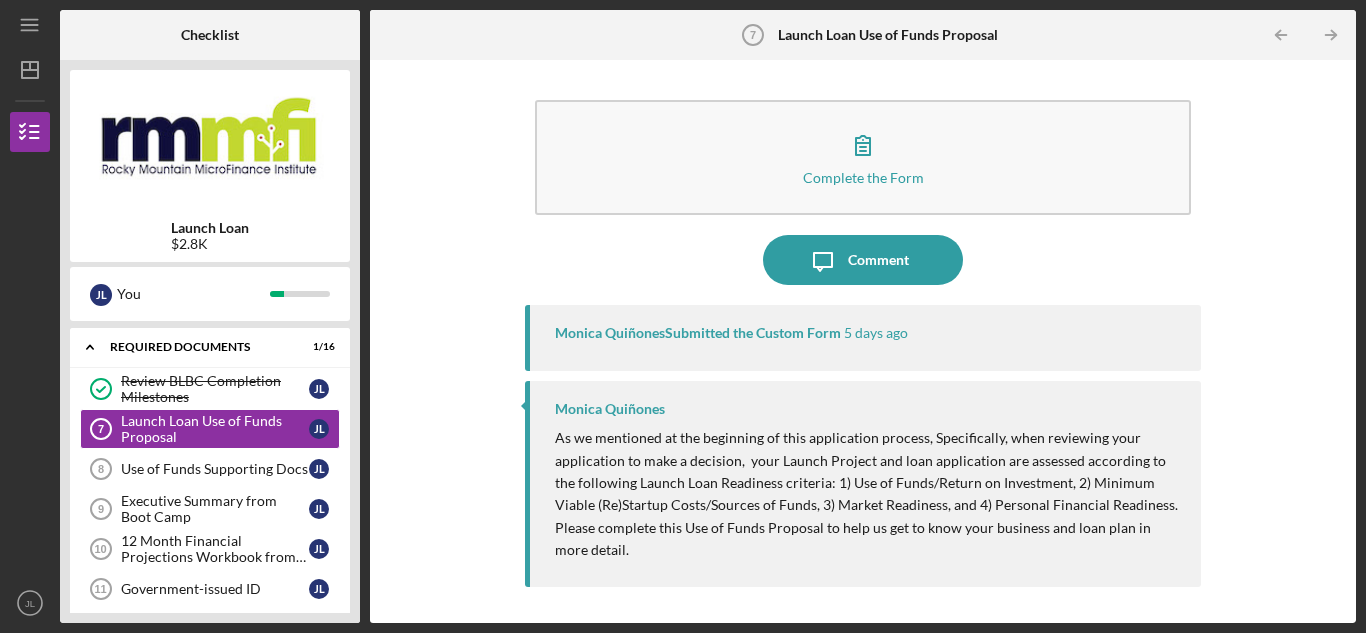 click 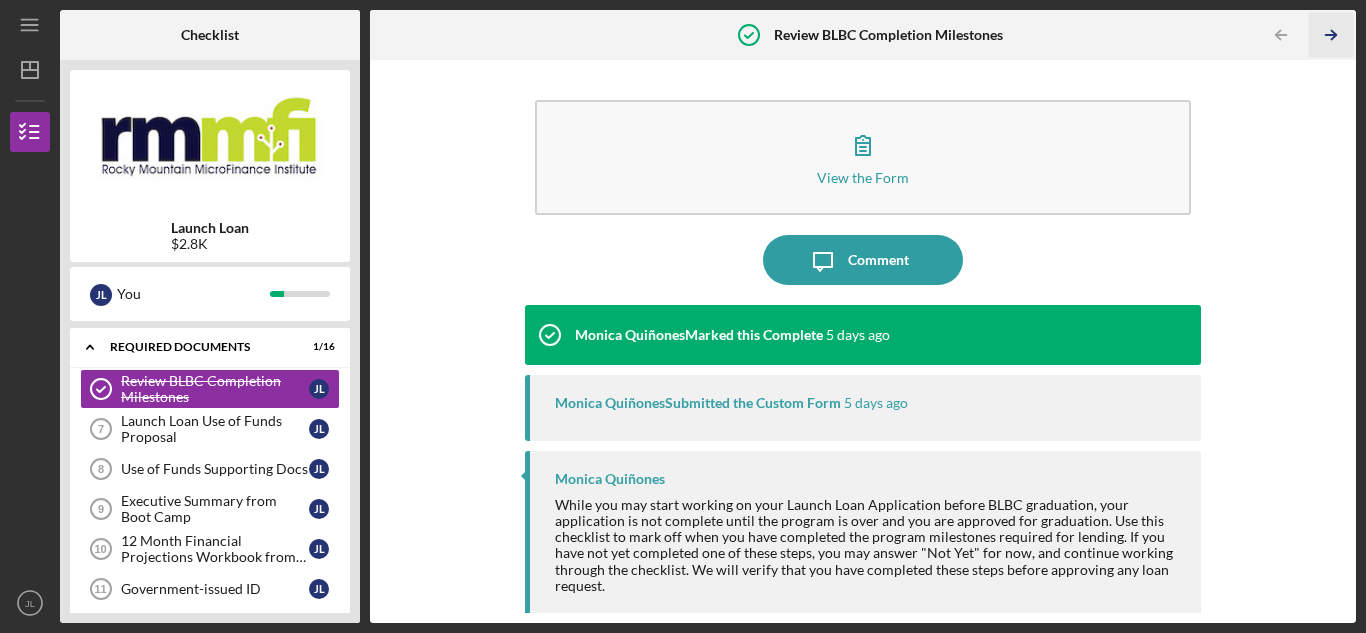 click 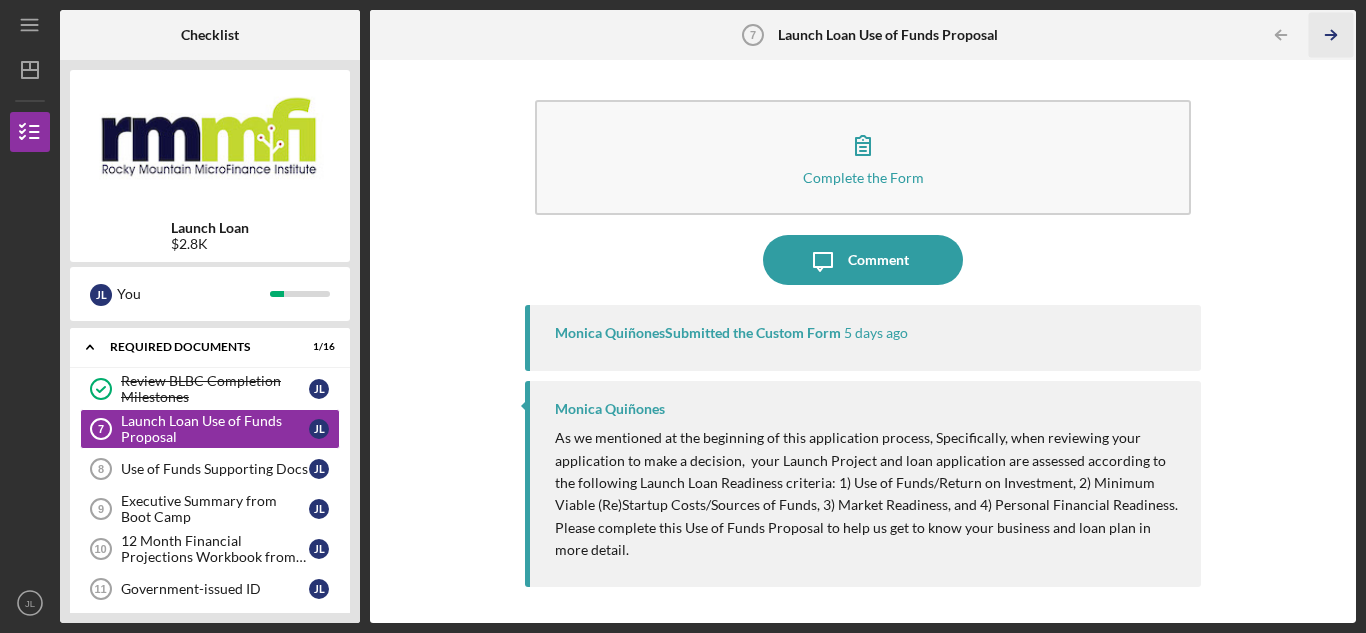 click 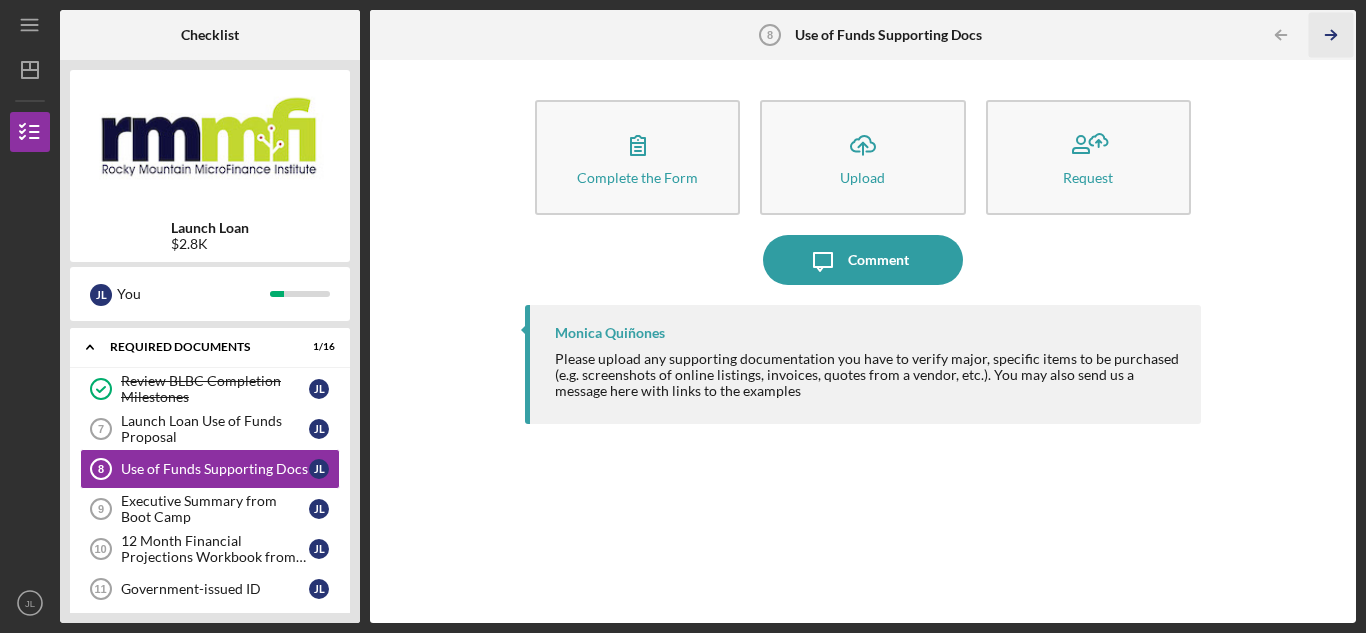 click 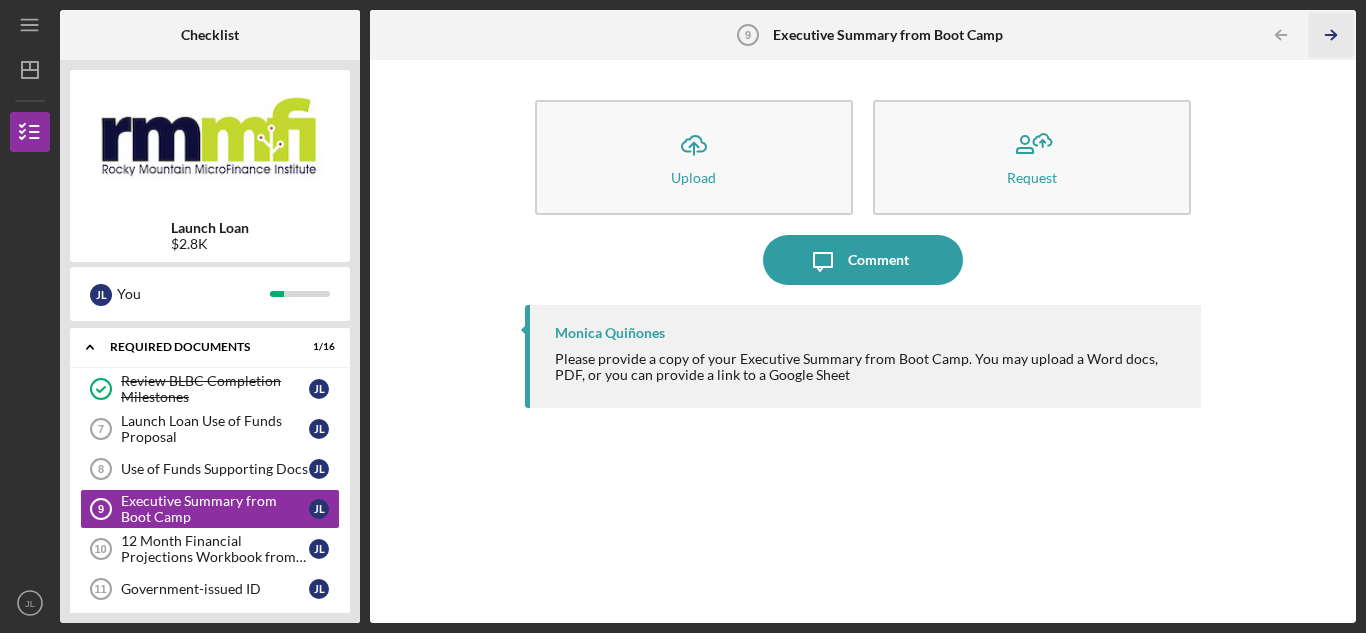 click 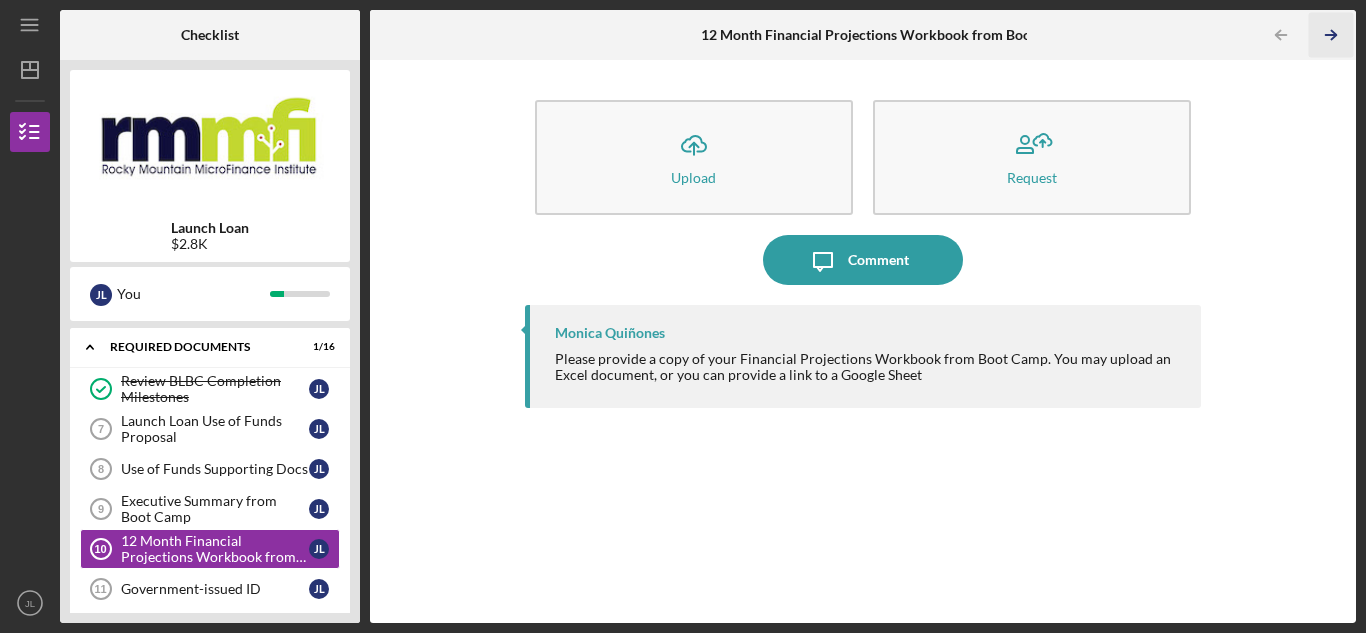 click 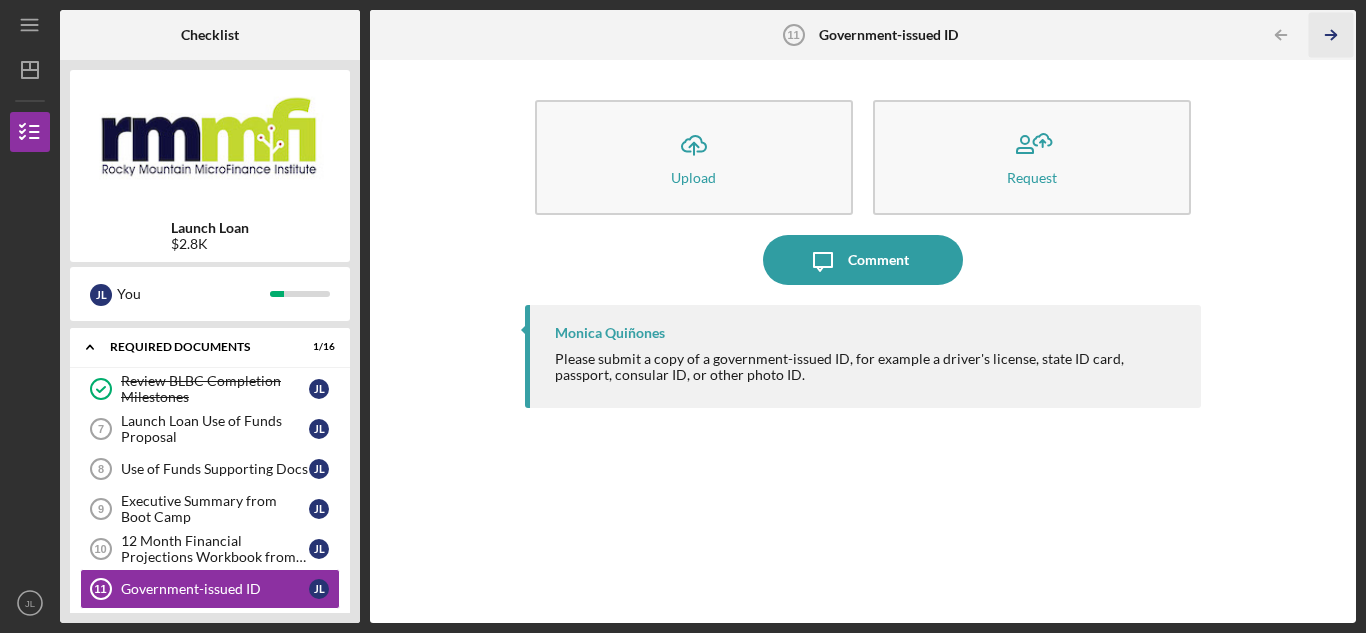 click 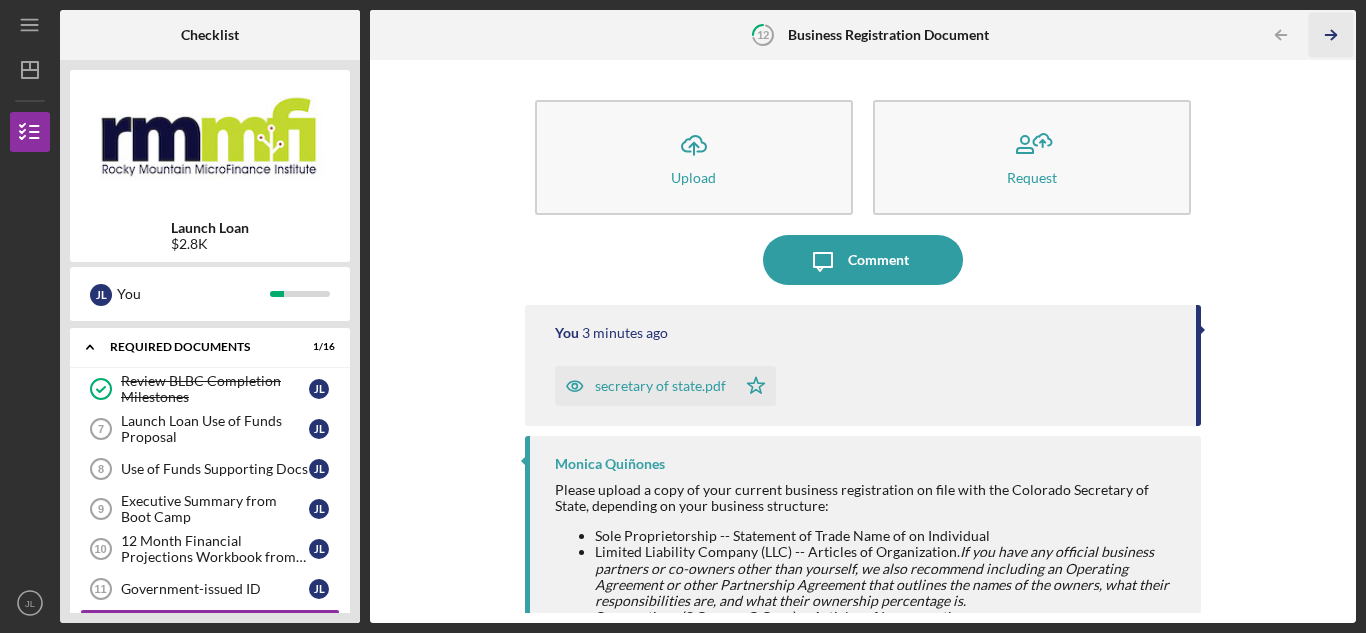 click 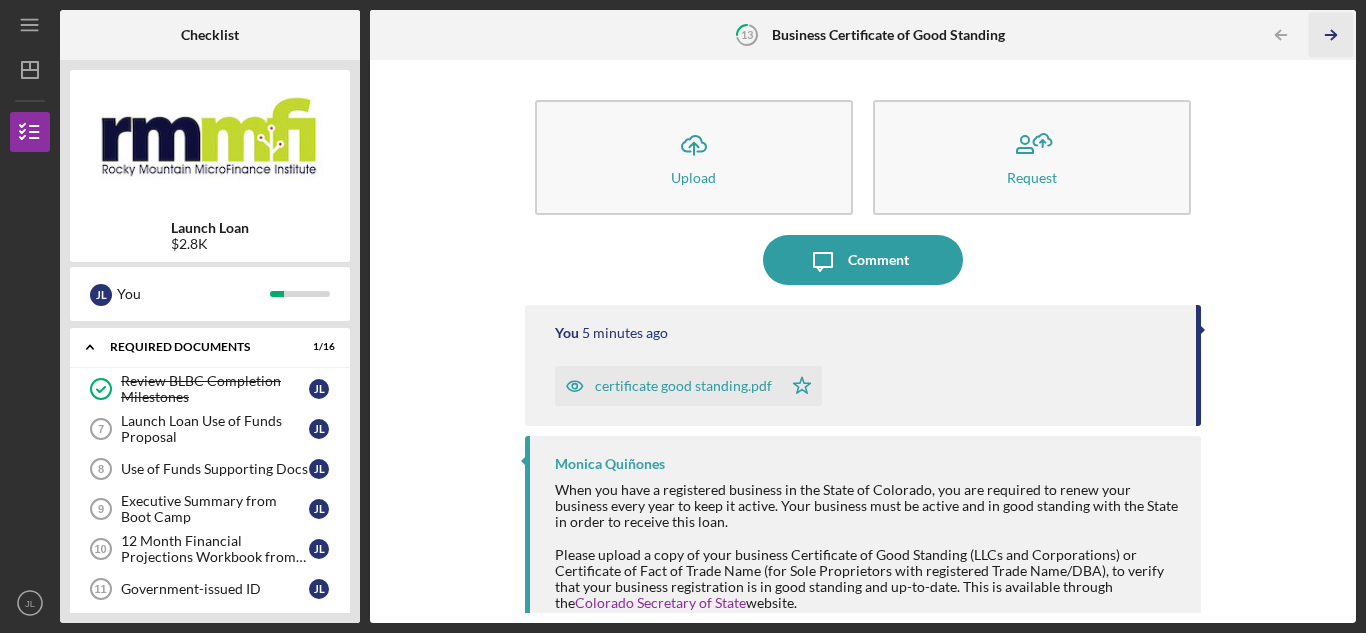 scroll, scrollTop: 243, scrollLeft: 0, axis: vertical 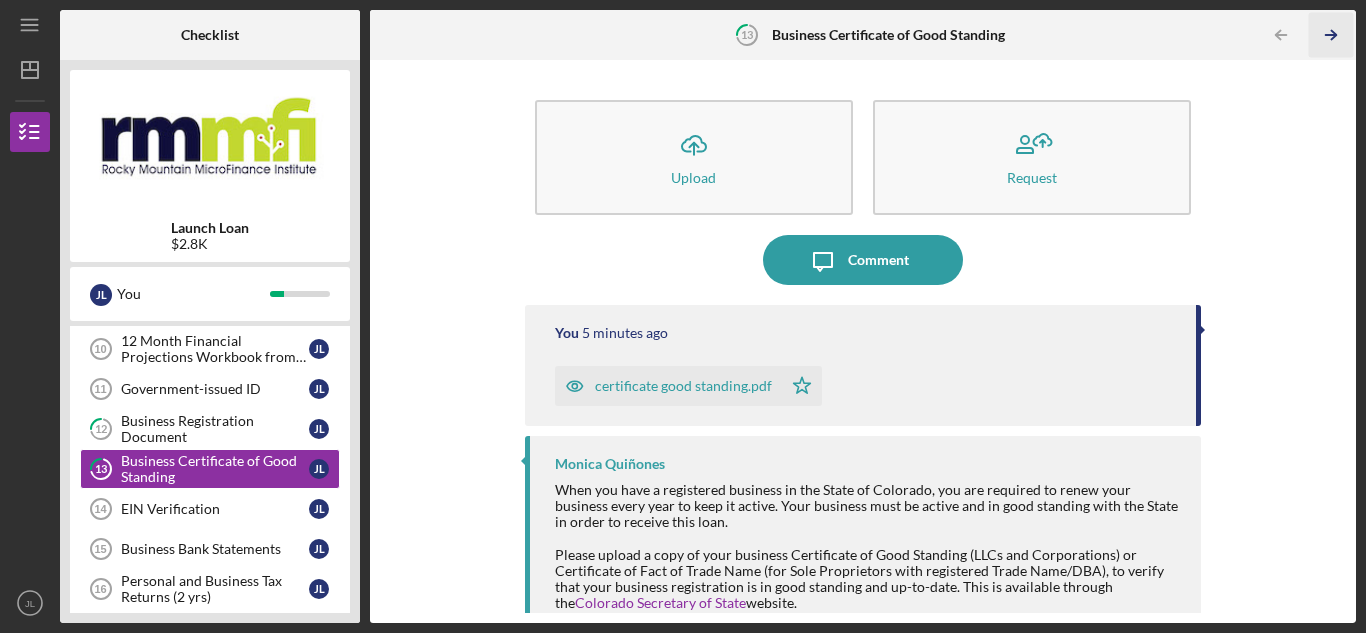click 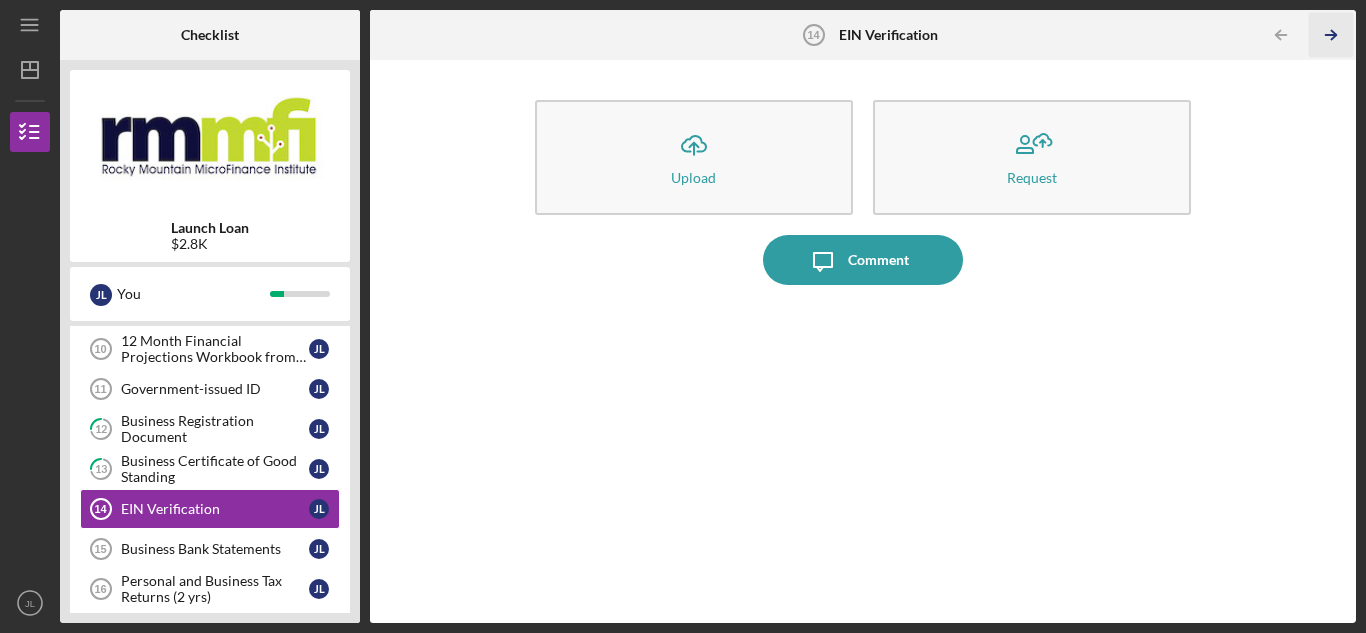 click 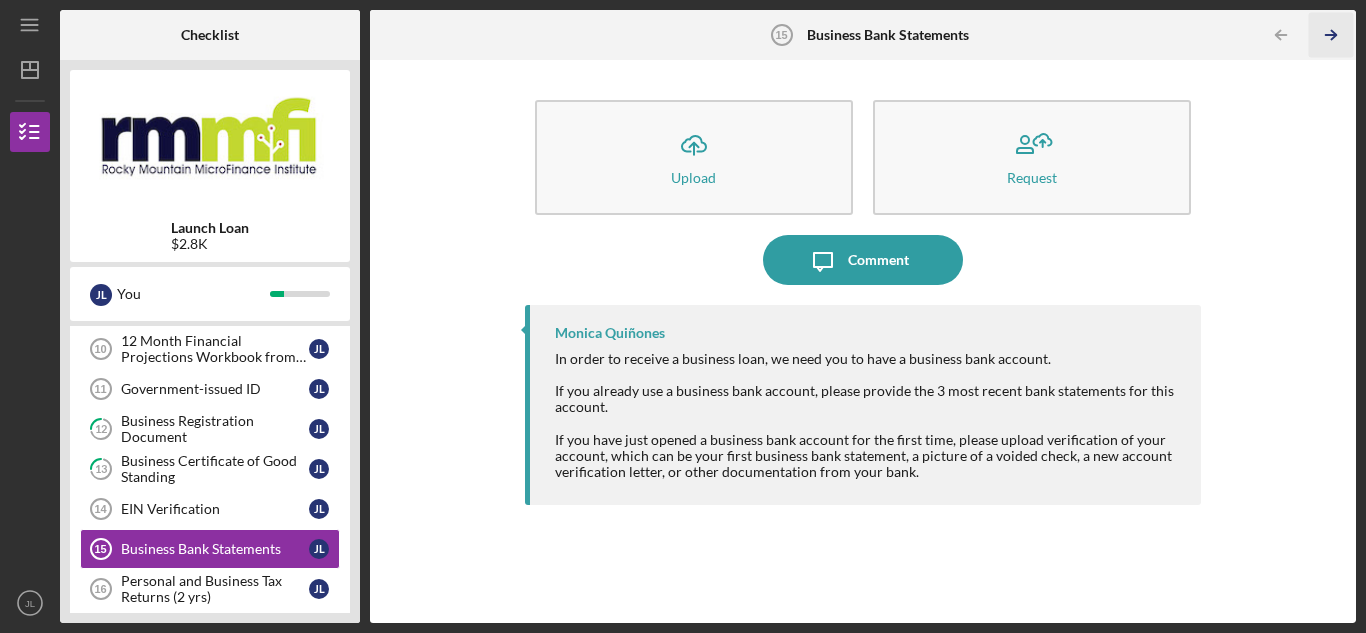 click 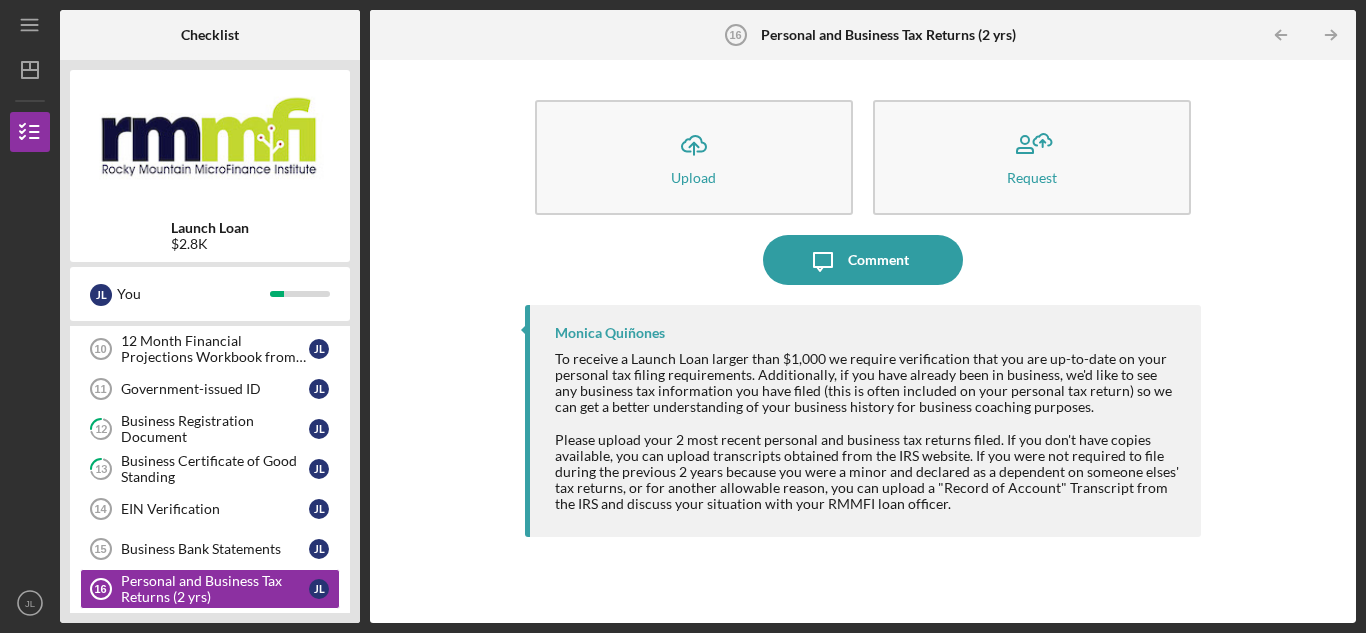 type 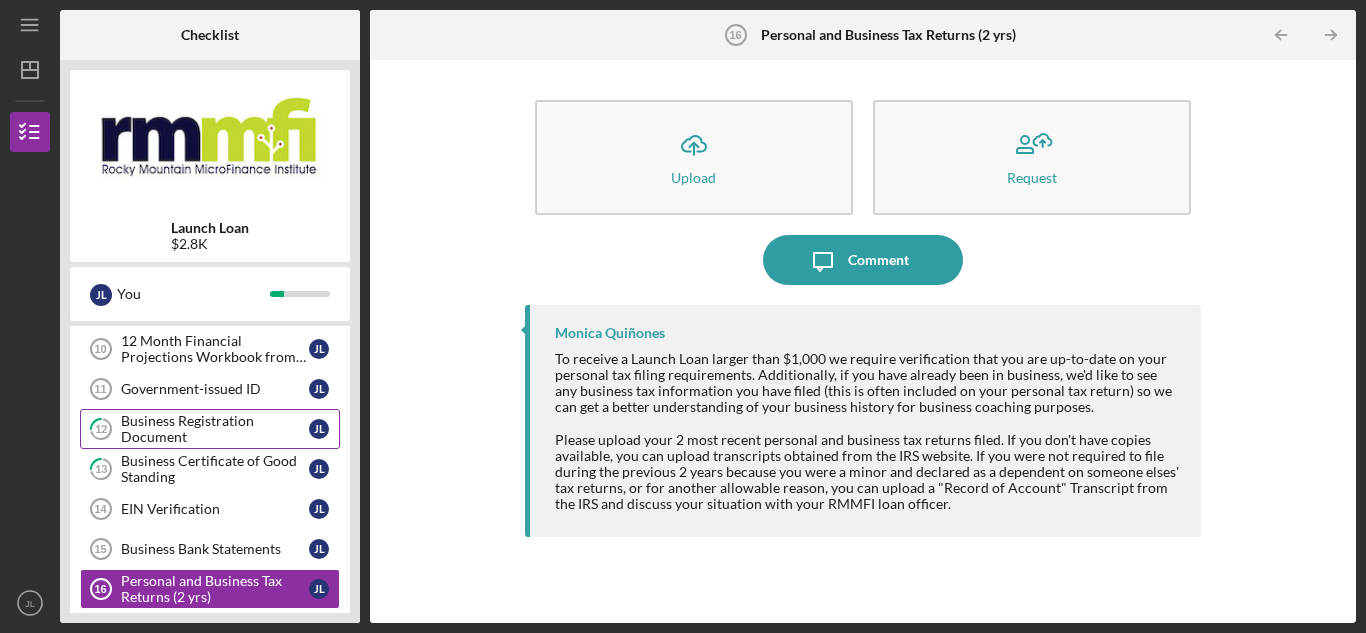 click on "Business Registration Document" at bounding box center [215, 429] 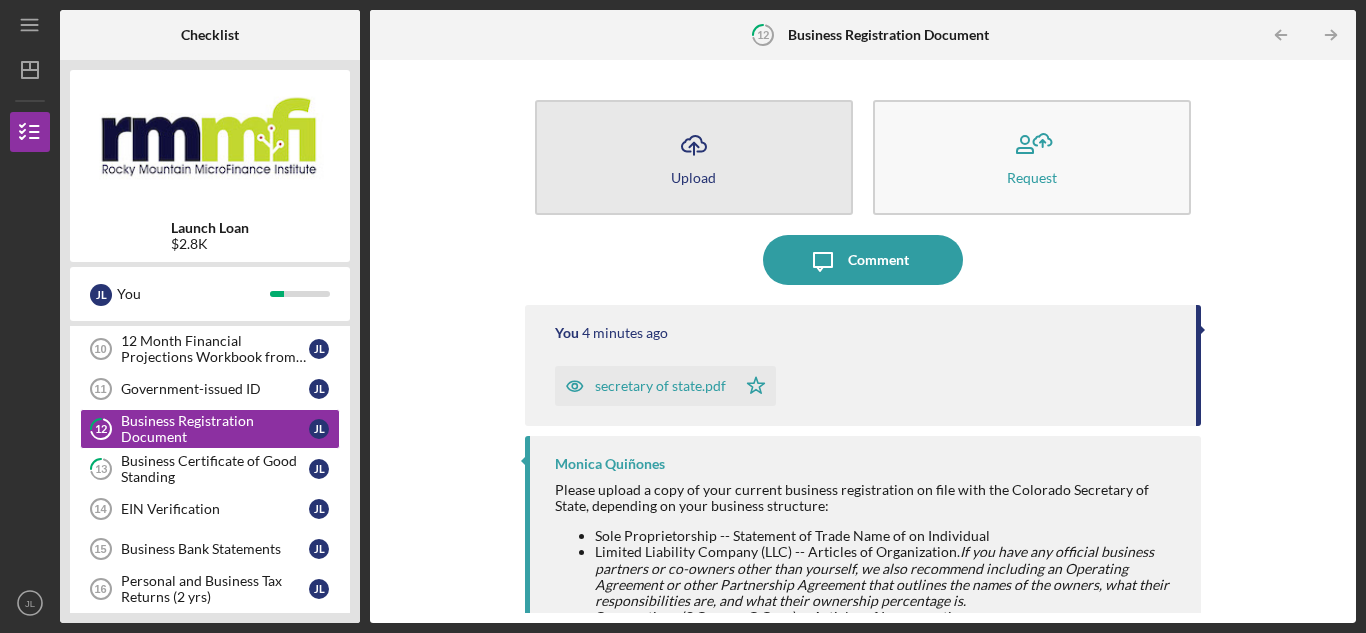 drag, startPoint x: 667, startPoint y: 393, endPoint x: 710, endPoint y: 185, distance: 212.39821 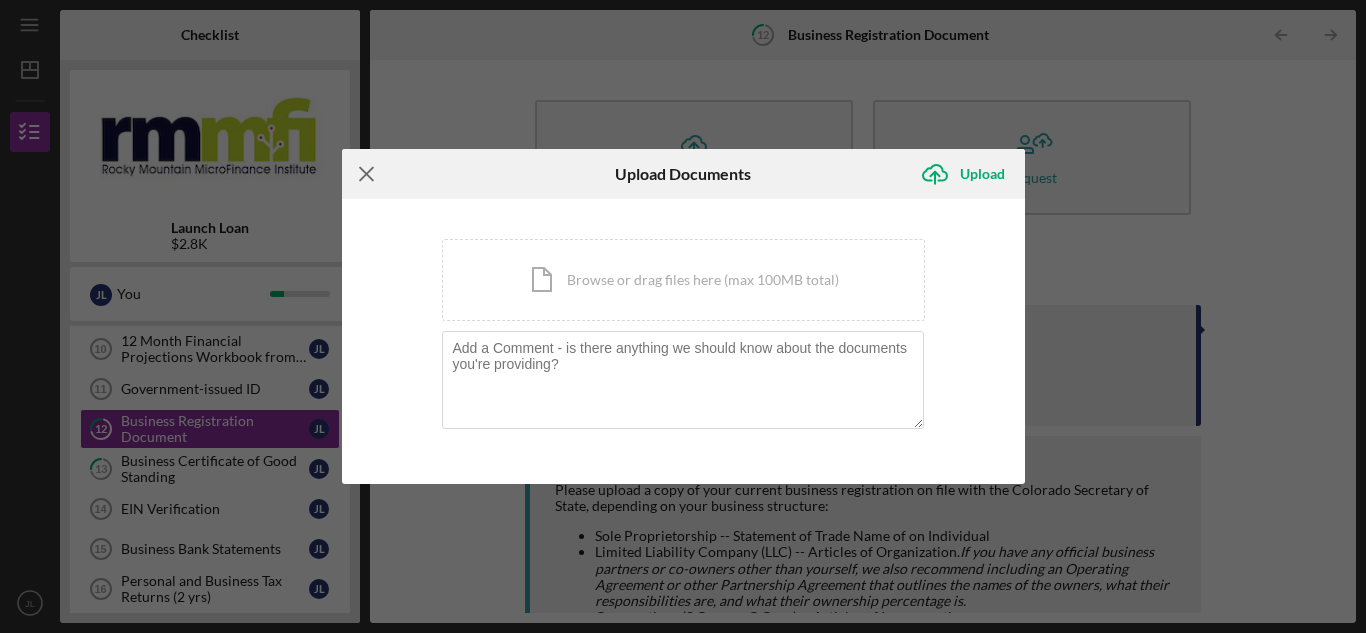 click on "Icon/Menu Close" 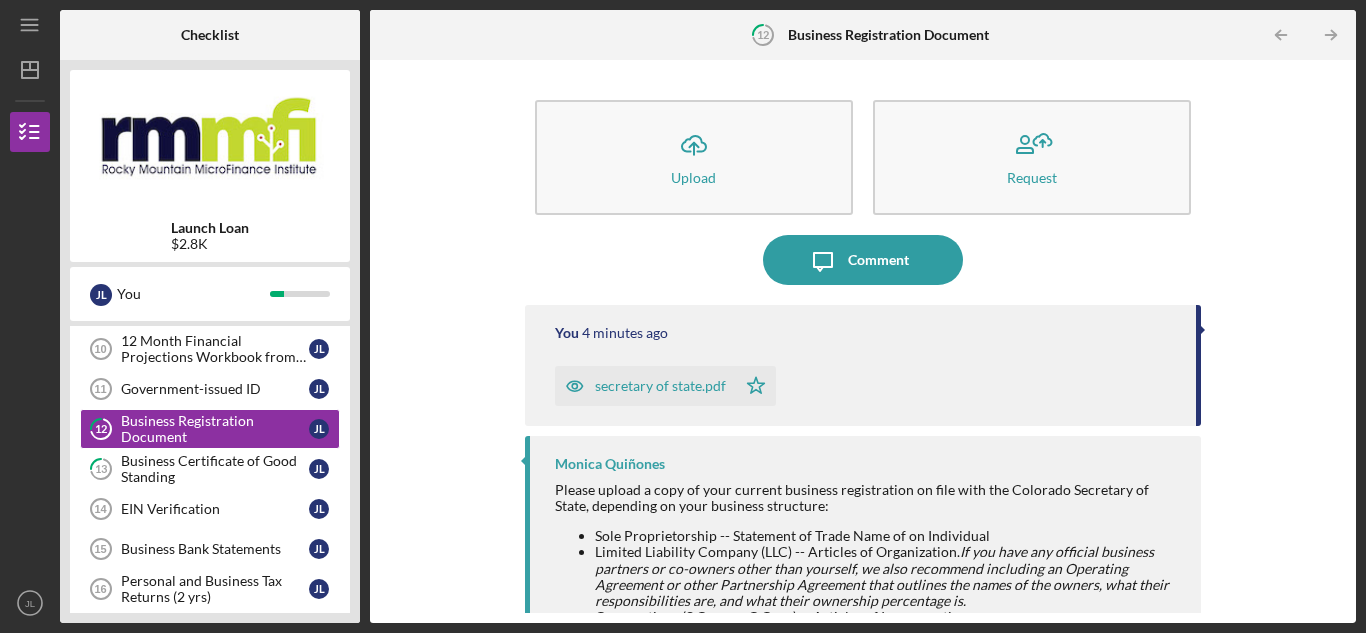 click on "secretary of state.pdf" at bounding box center (660, 386) 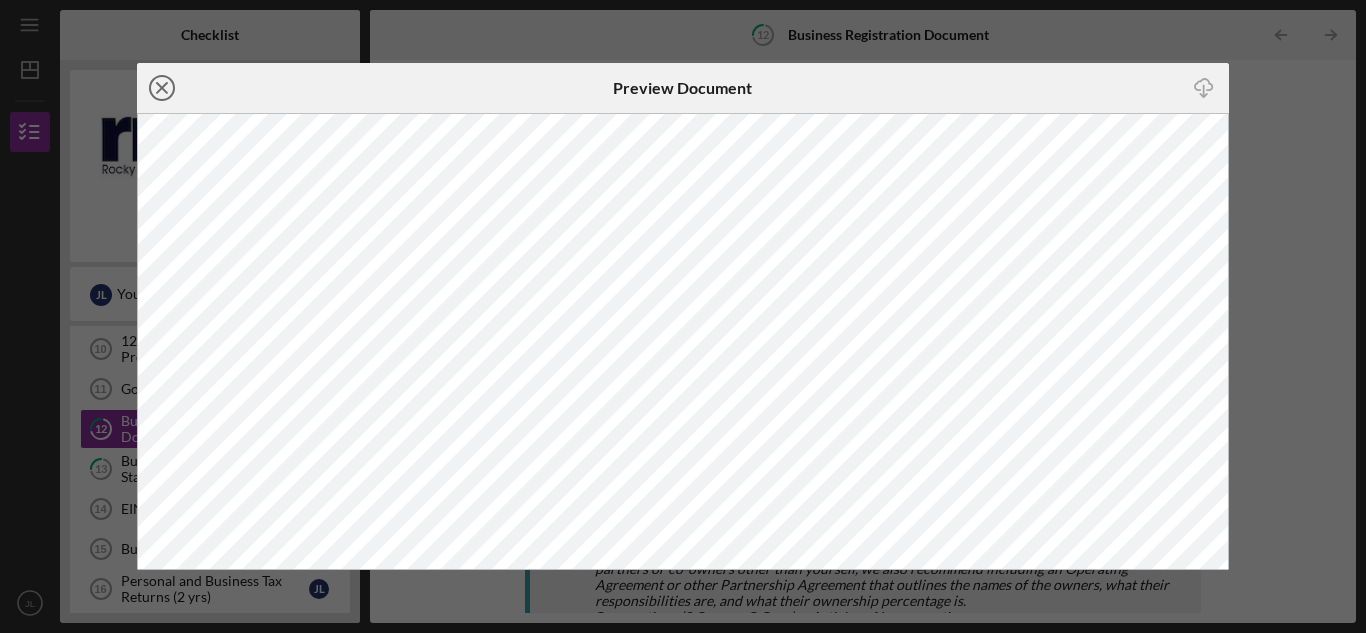 click on "Icon/Close" 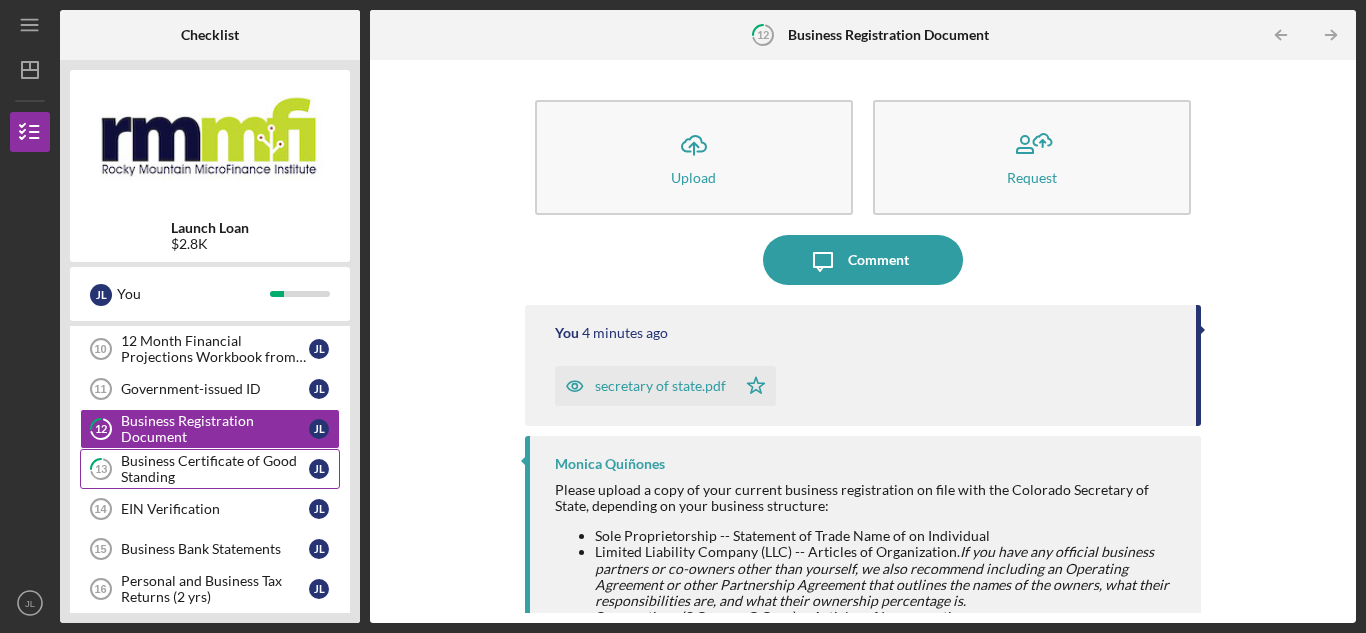 click on "Business Certificate of Good Standing" at bounding box center (215, 469) 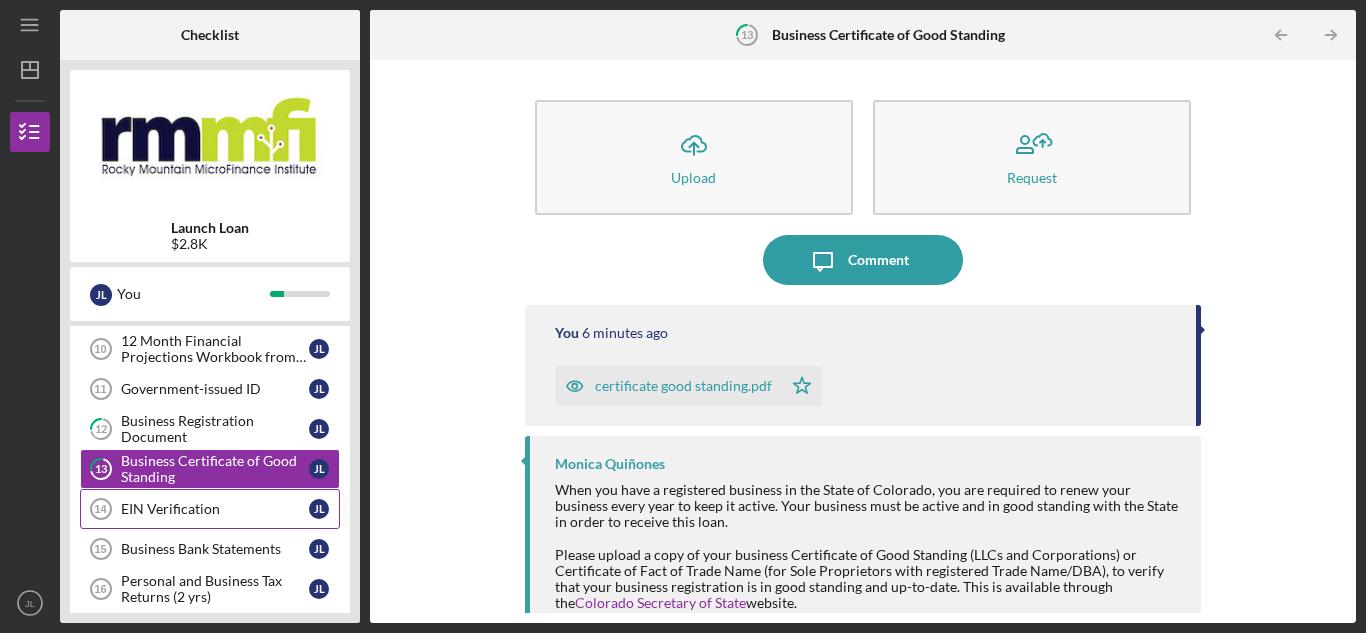 click on "EIN Verification" at bounding box center (215, 509) 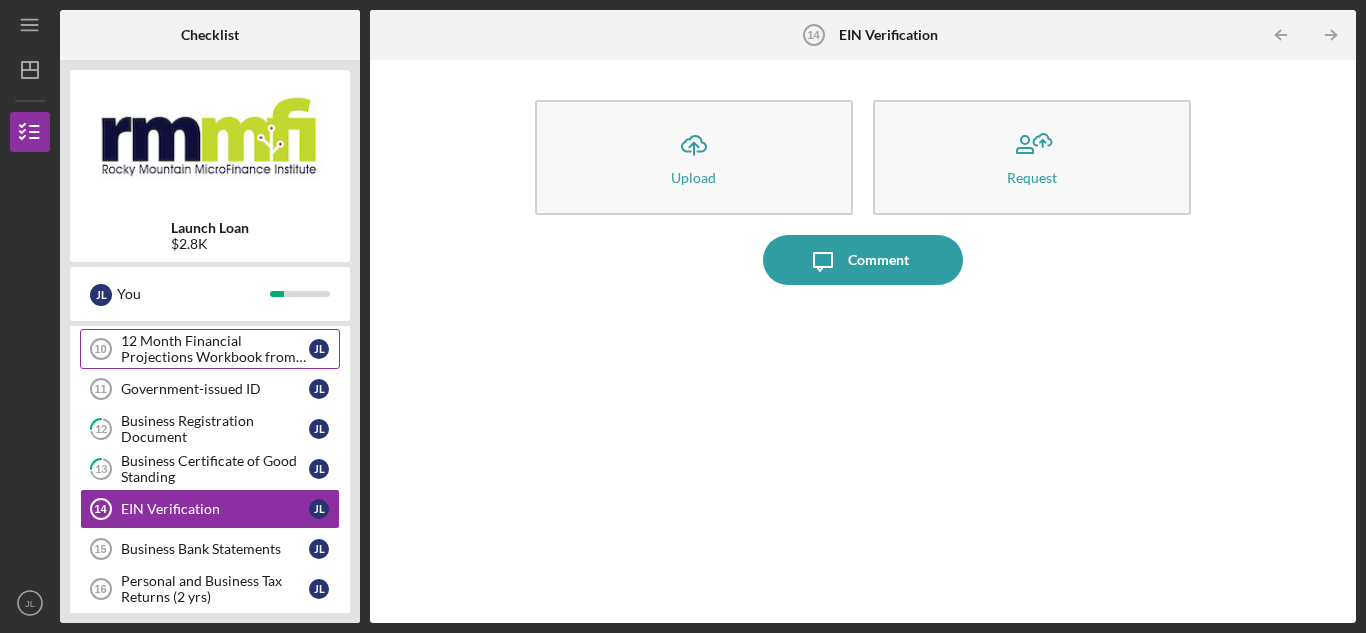 click on "12 Month Financial Projections Workbook from Boot Camp" at bounding box center [215, 349] 